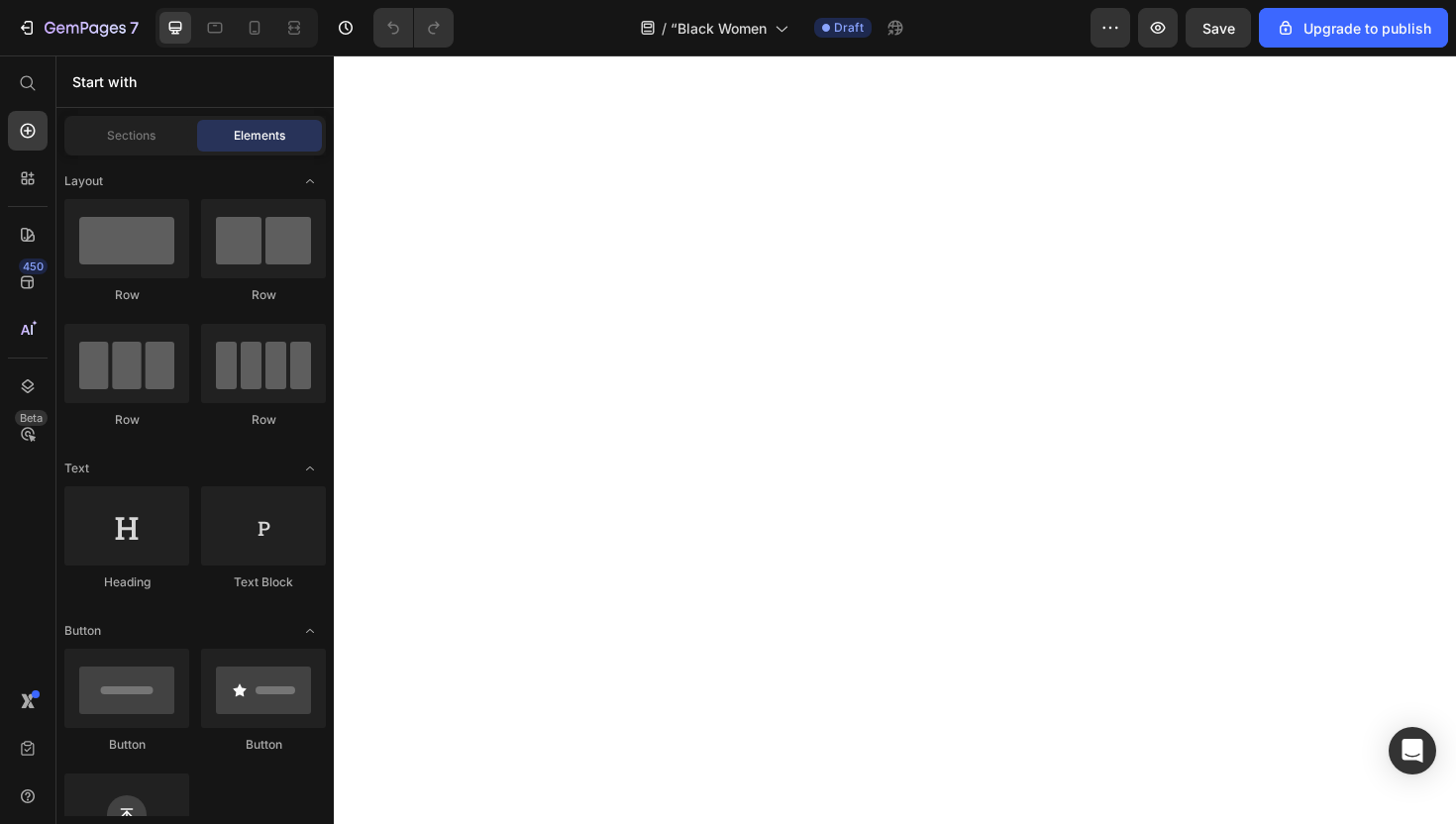 scroll, scrollTop: 0, scrollLeft: 0, axis: both 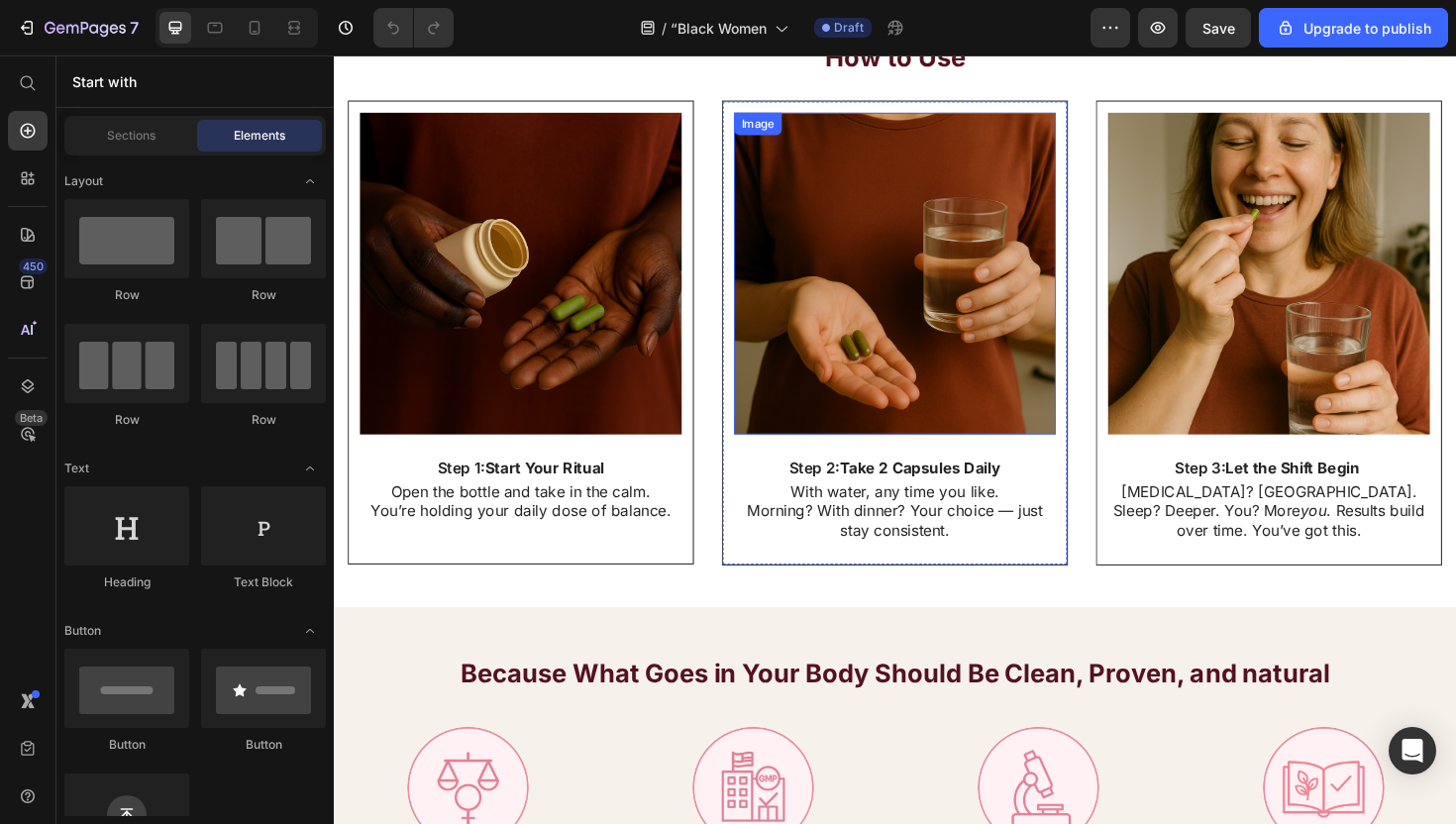 click at bounding box center [928, 286] 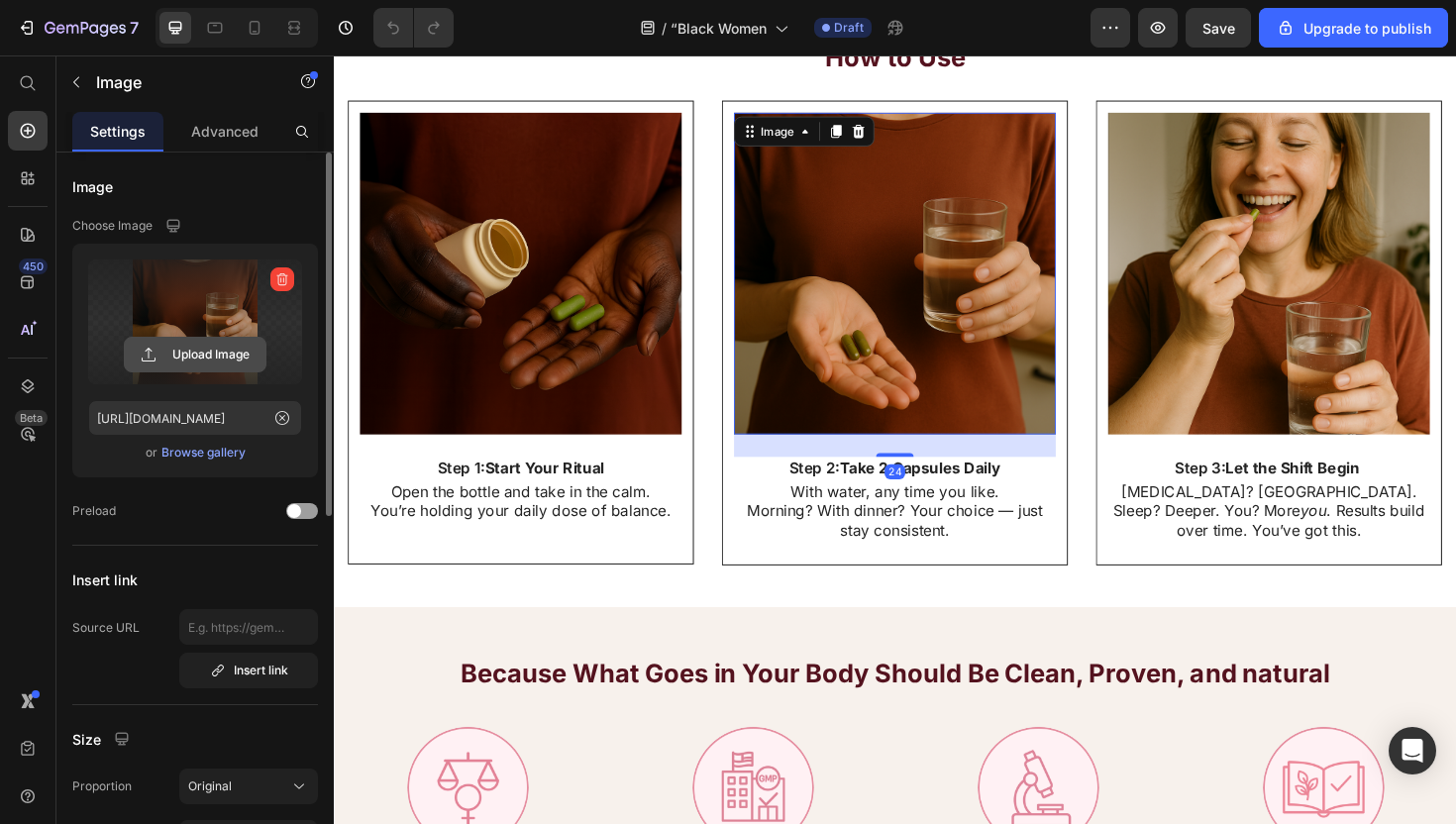 click 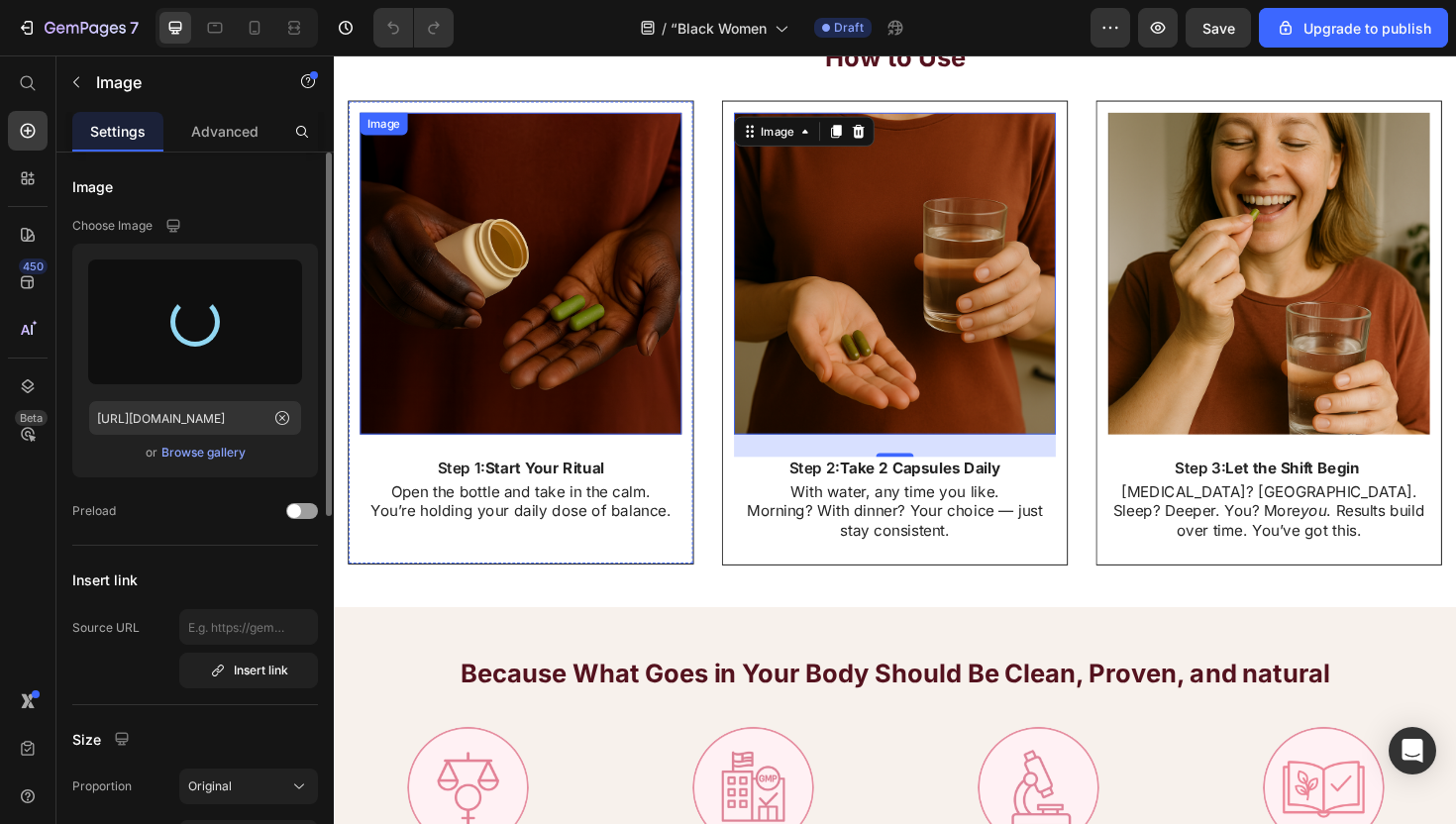 type on "[URL][DOMAIN_NAME]" 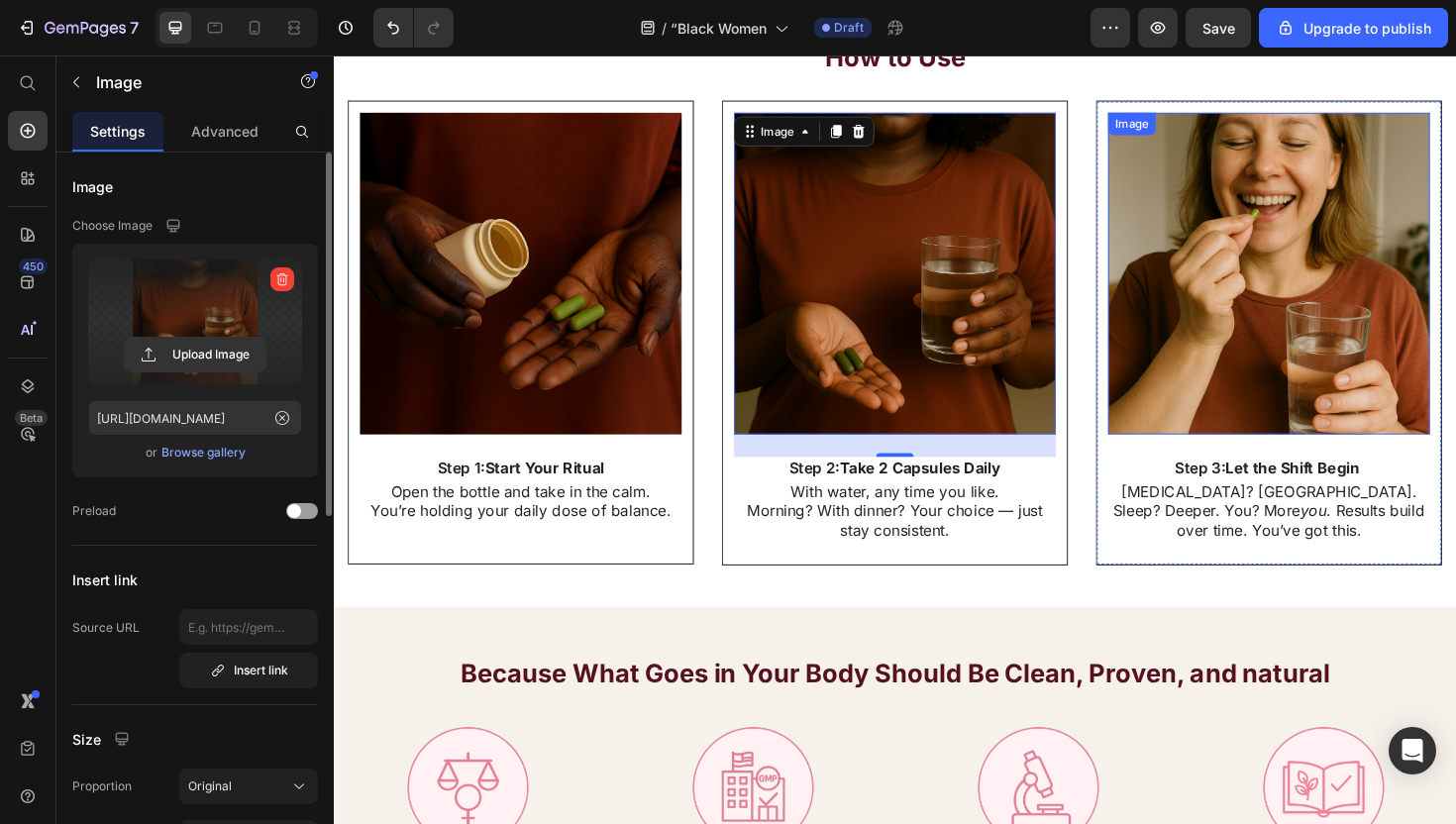 click at bounding box center [1324, 286] 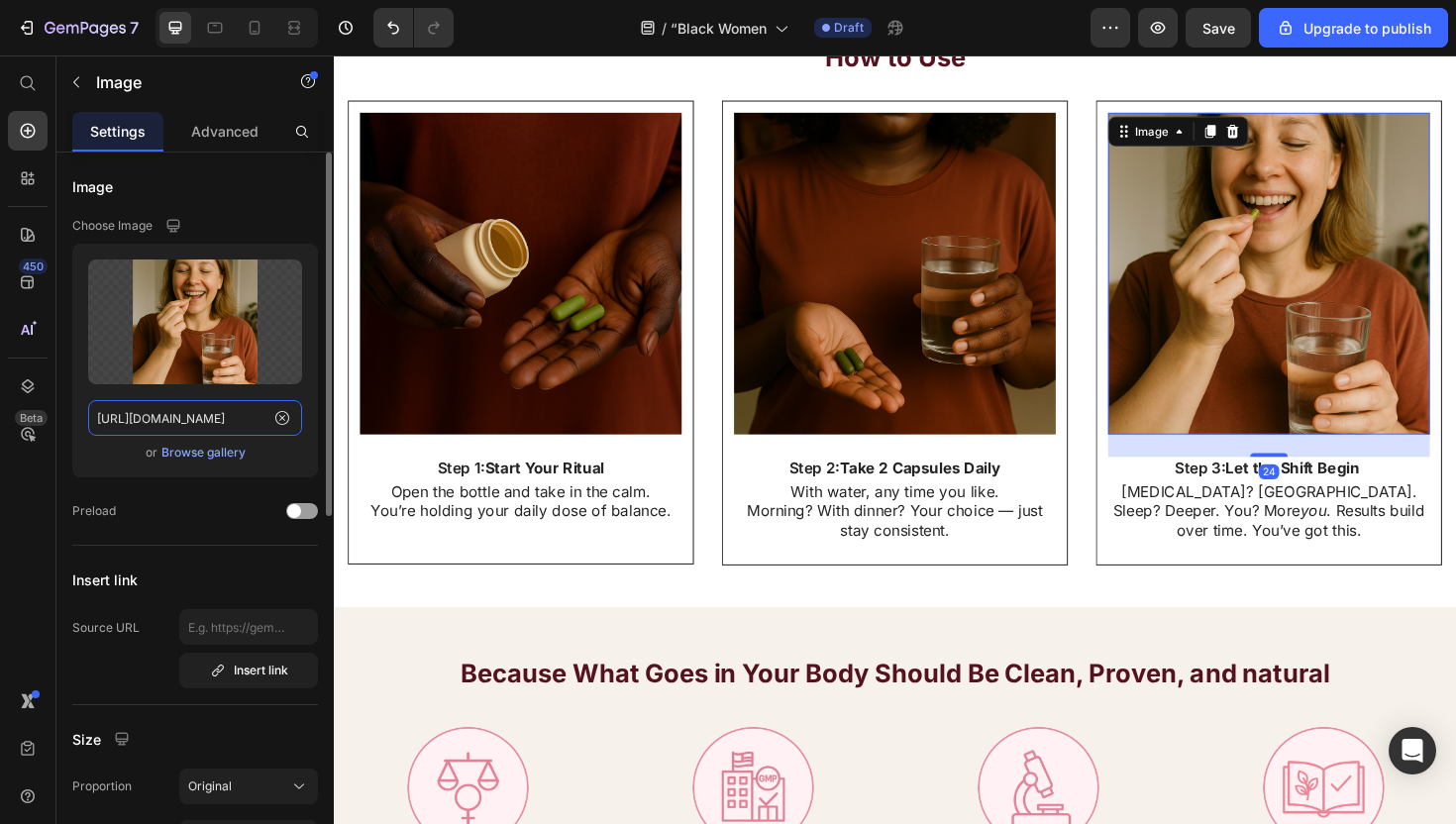 click on "[URL][DOMAIN_NAME]" 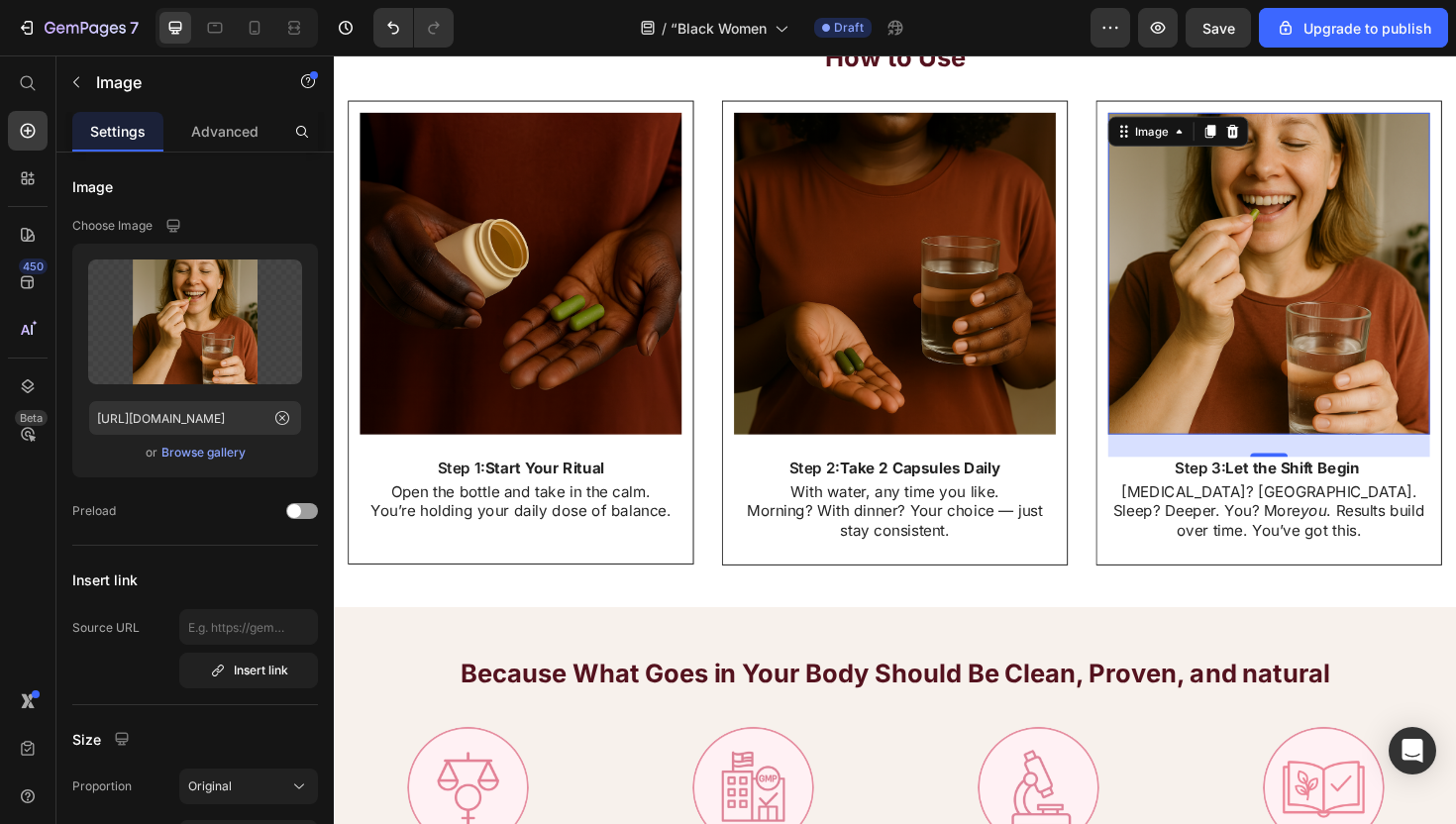 click at bounding box center (1324, 286) 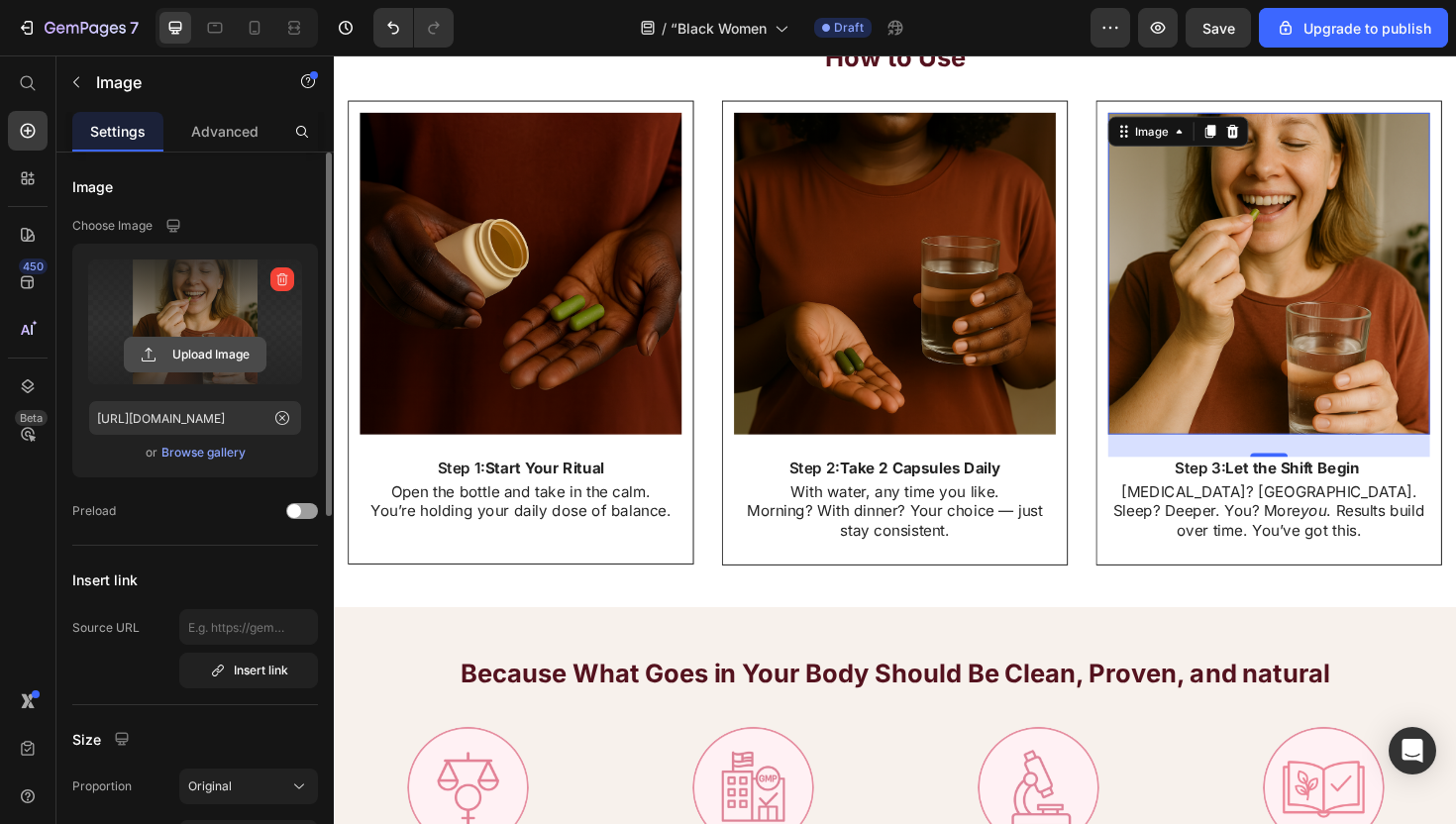 click 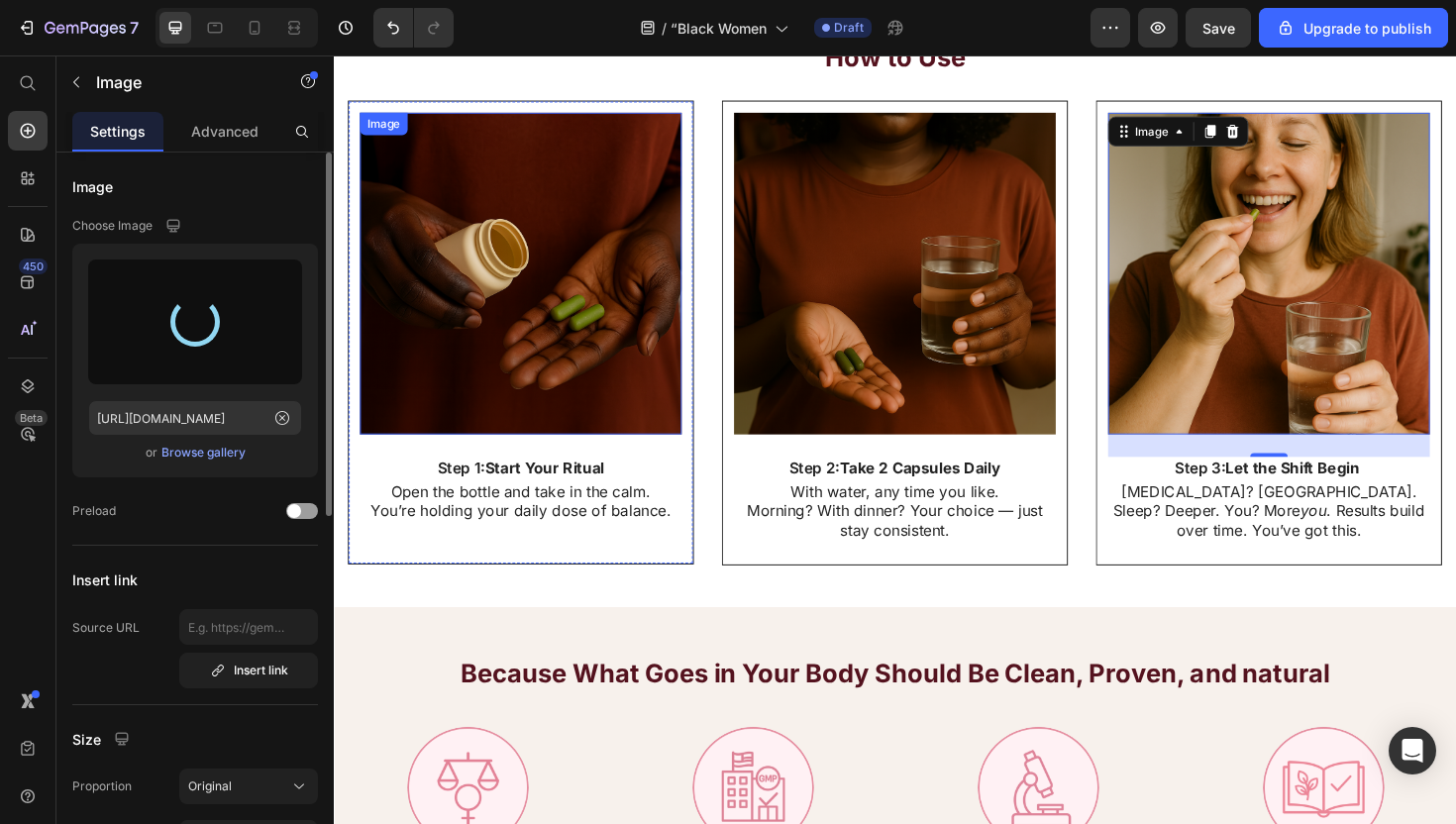 type on "[URL][DOMAIN_NAME]" 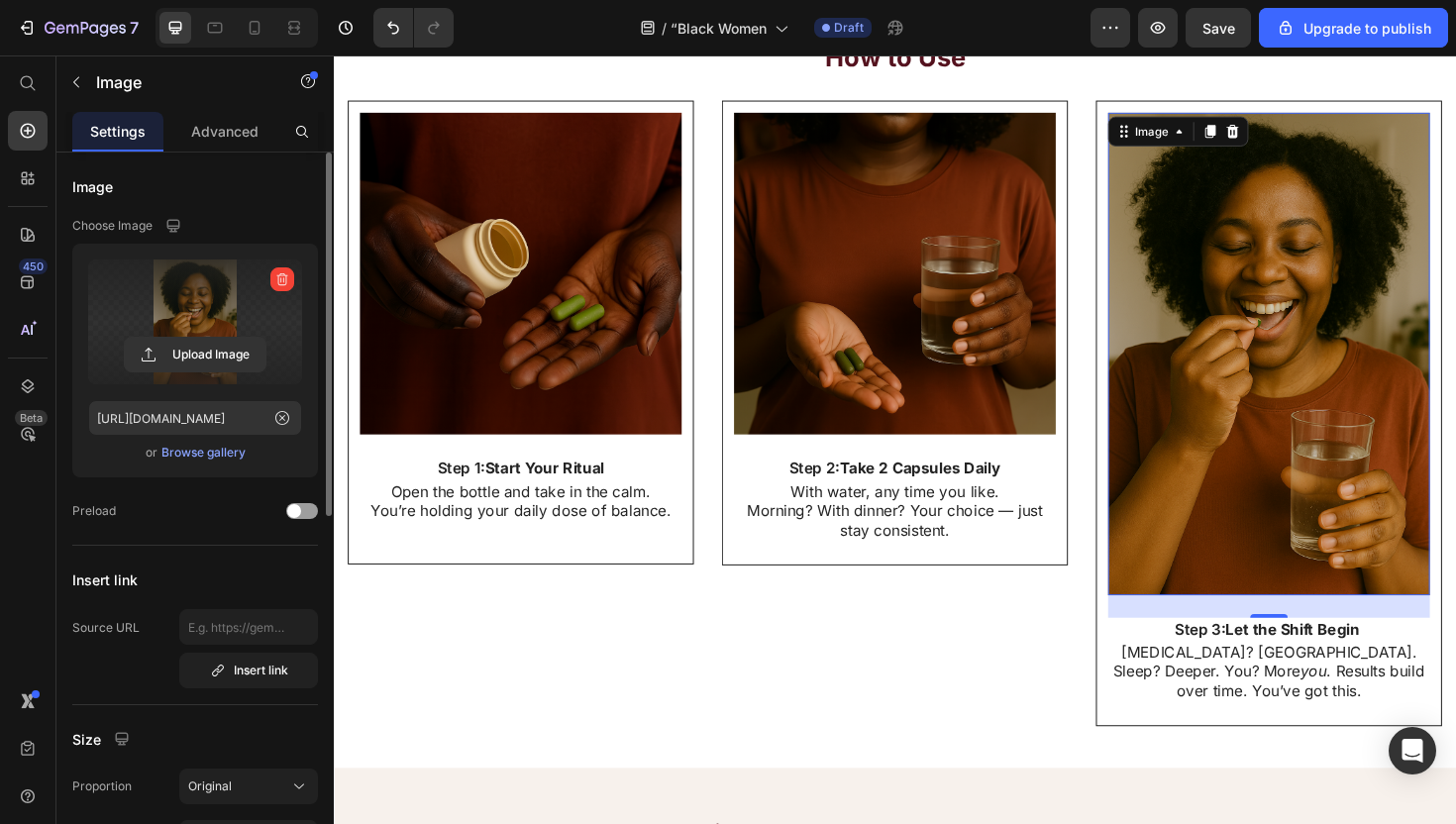 click at bounding box center [1324, 371] 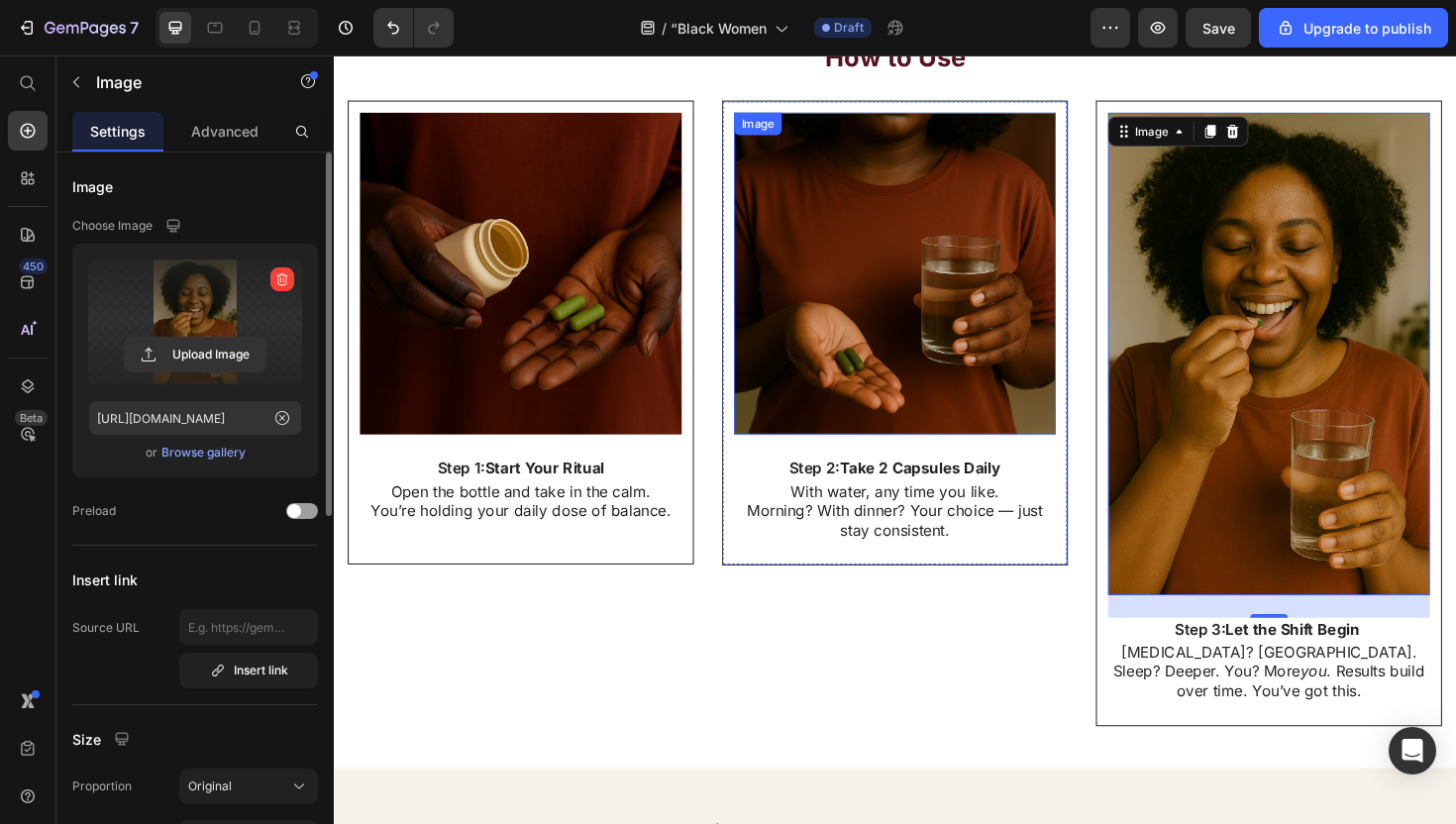 click at bounding box center (928, 286) 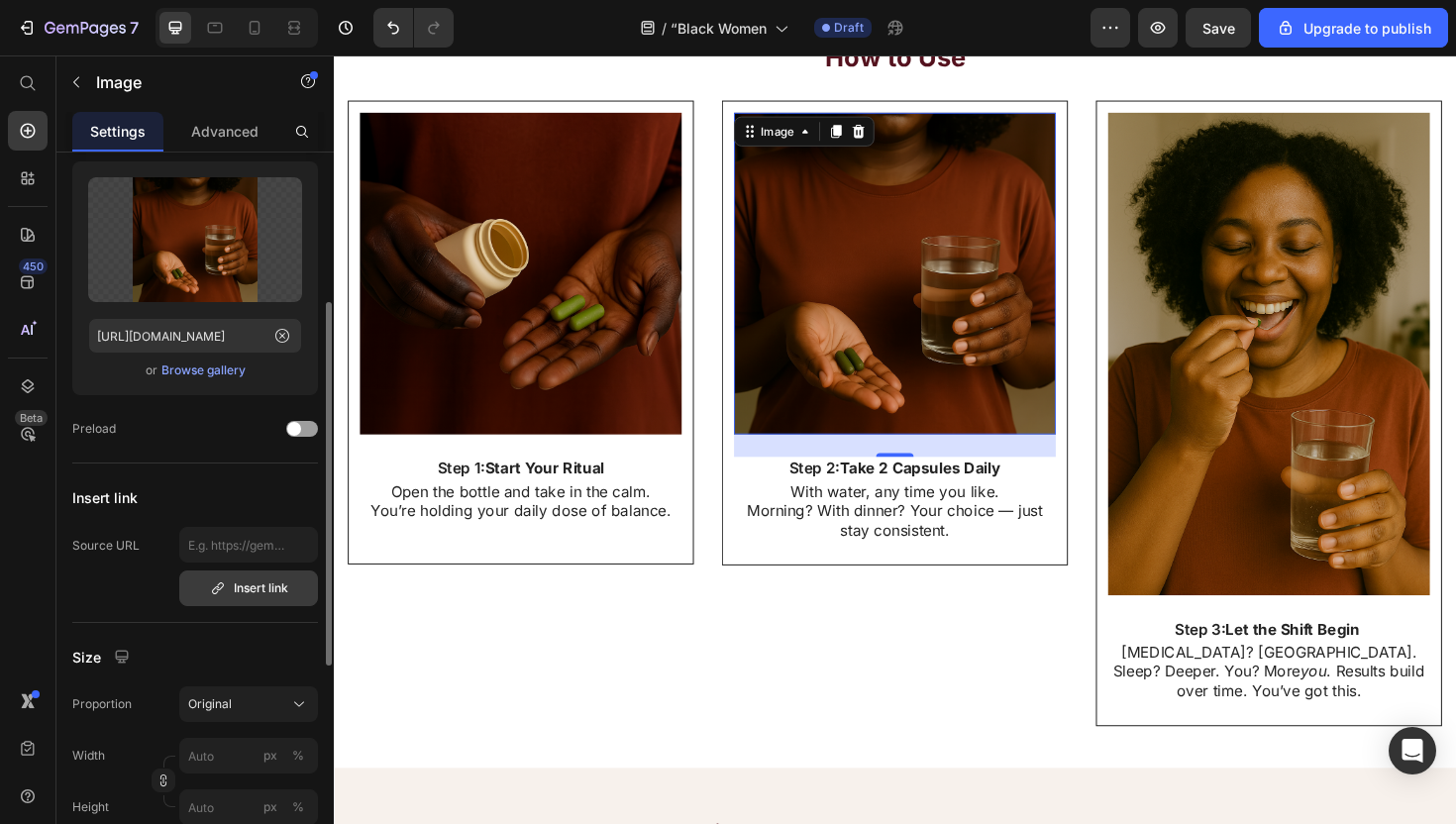 scroll, scrollTop: 166, scrollLeft: 0, axis: vertical 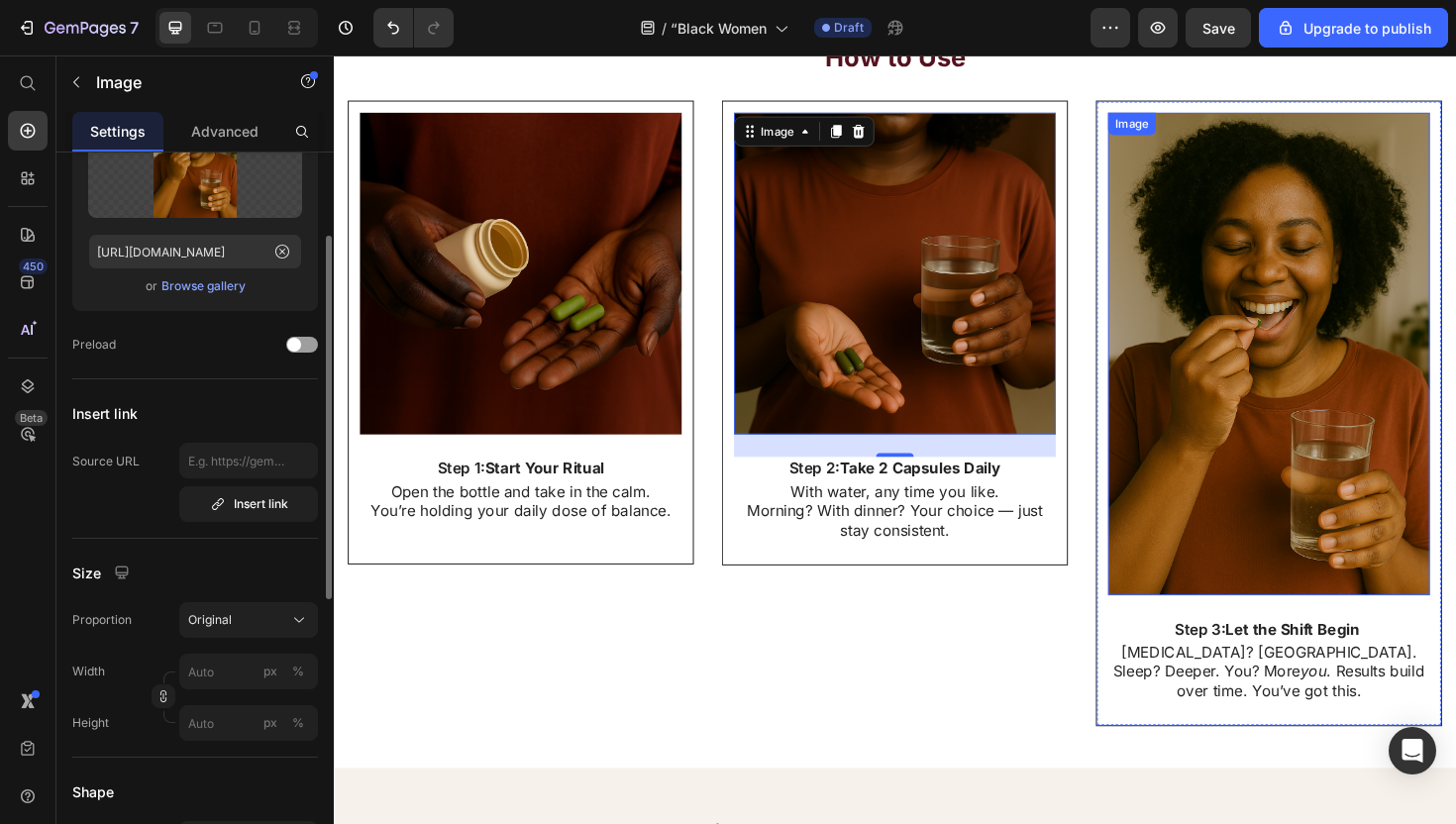 click at bounding box center [1324, 371] 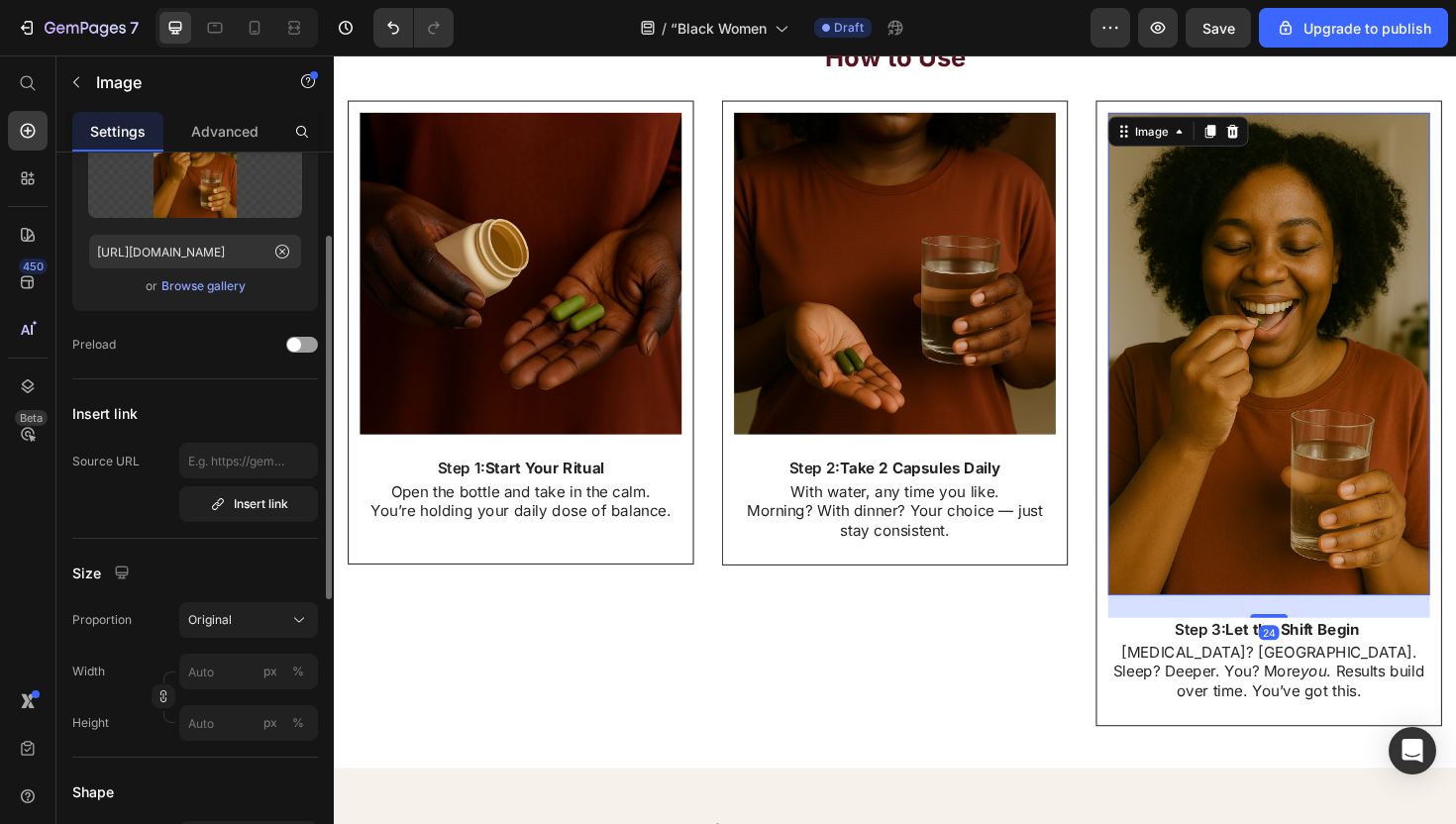 click at bounding box center [1324, 371] 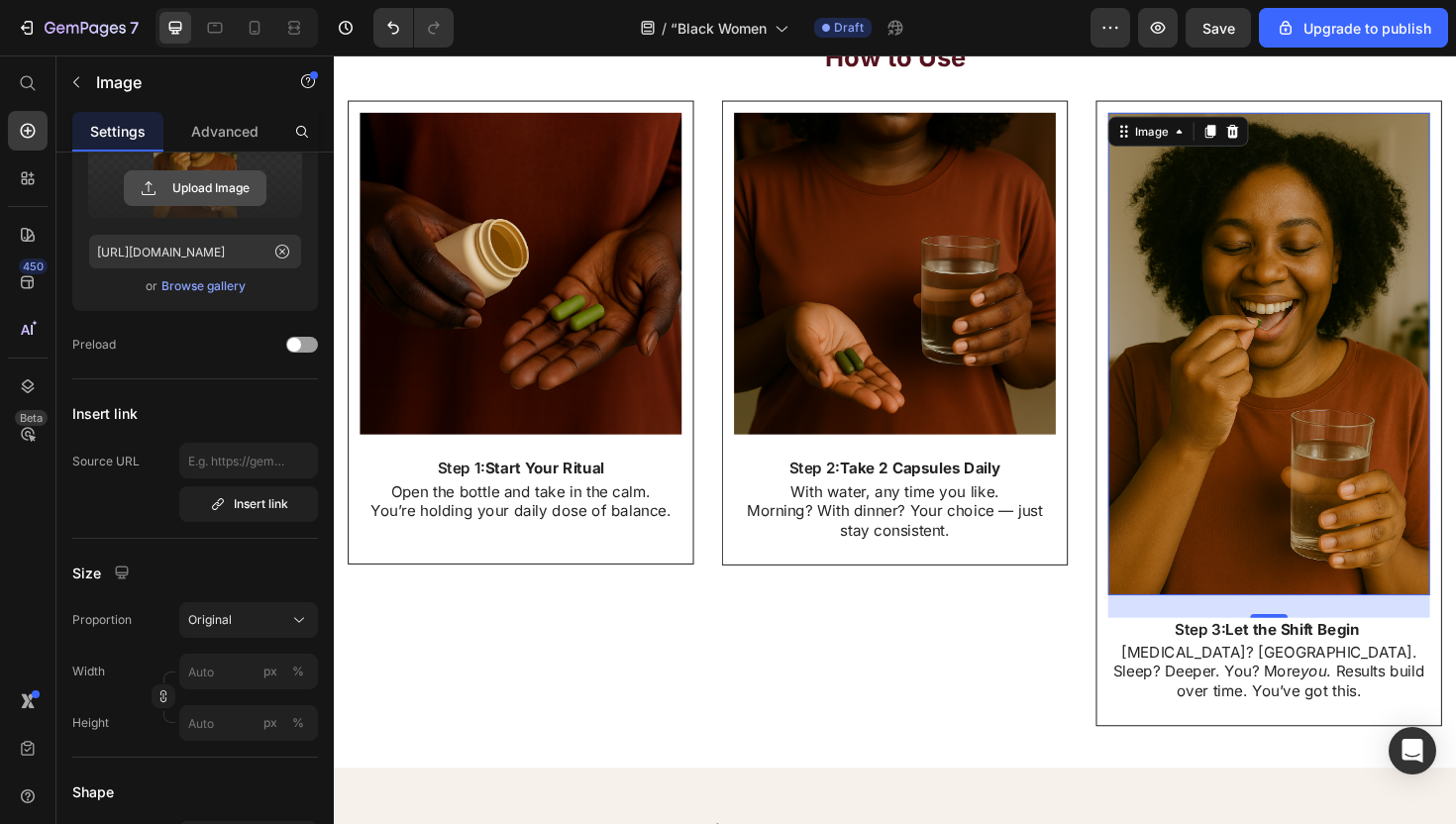 click 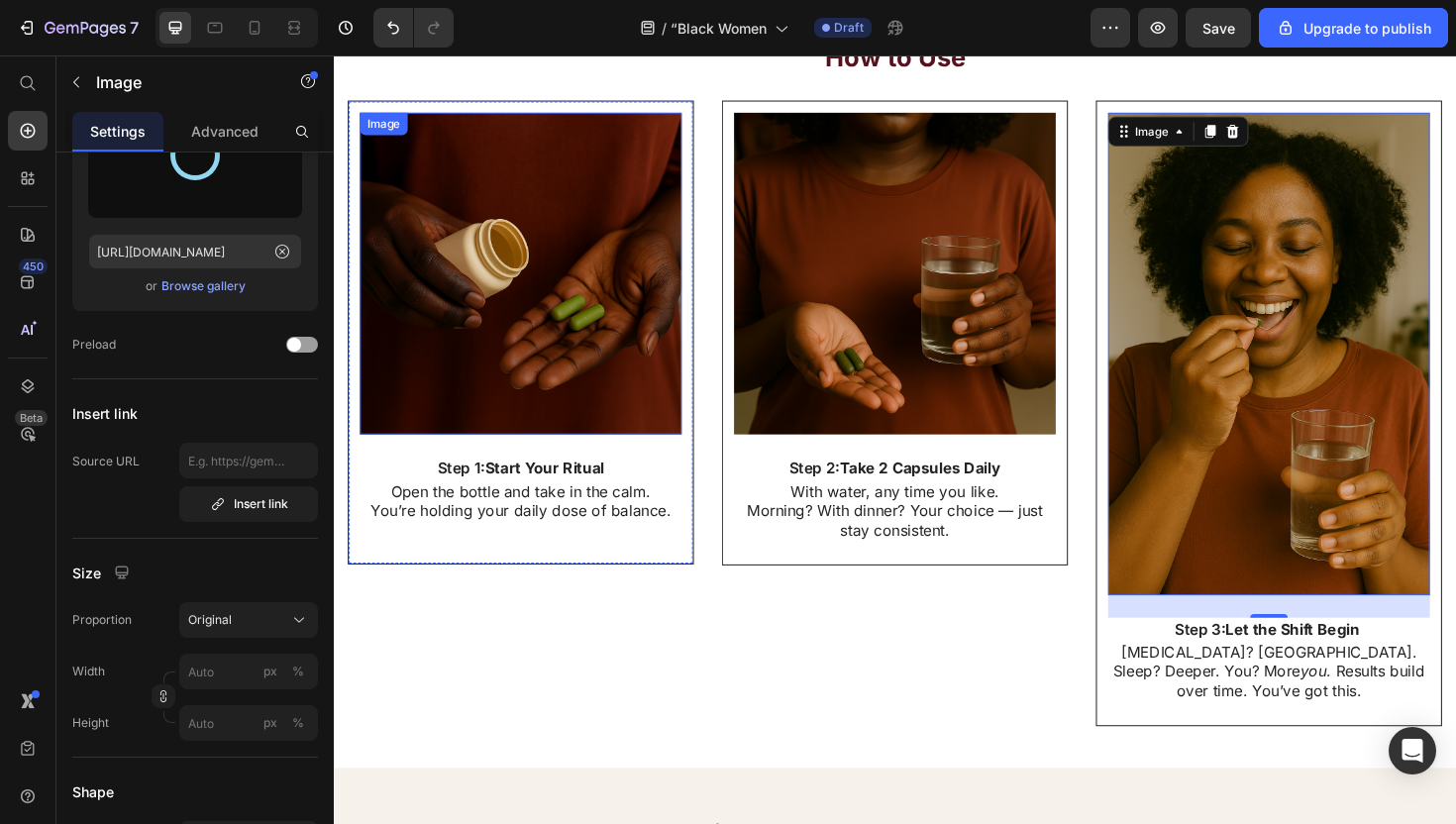type on "[URL][DOMAIN_NAME]" 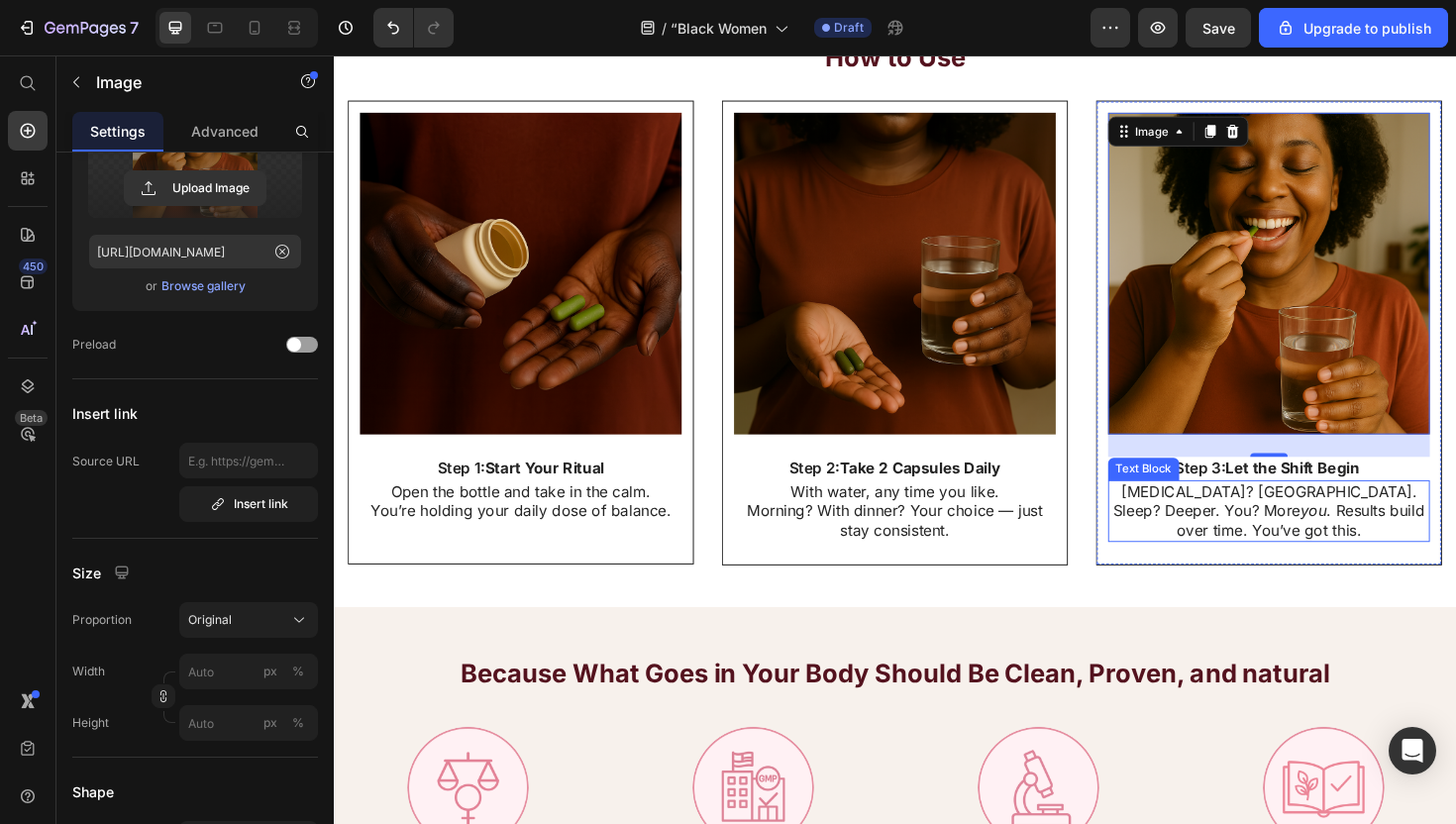 click on "Text Block" at bounding box center [1192, 493] 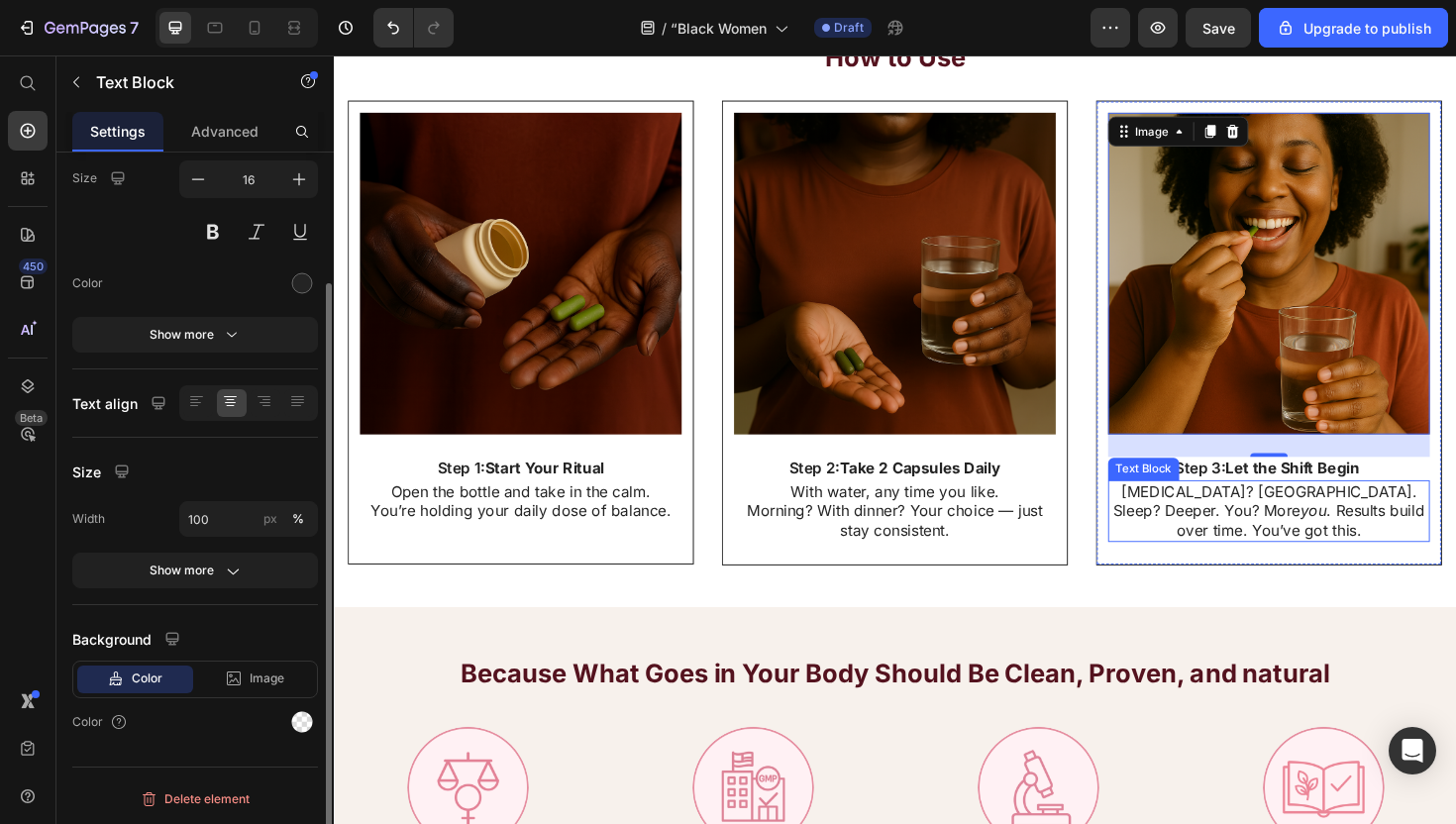 scroll, scrollTop: 0, scrollLeft: 0, axis: both 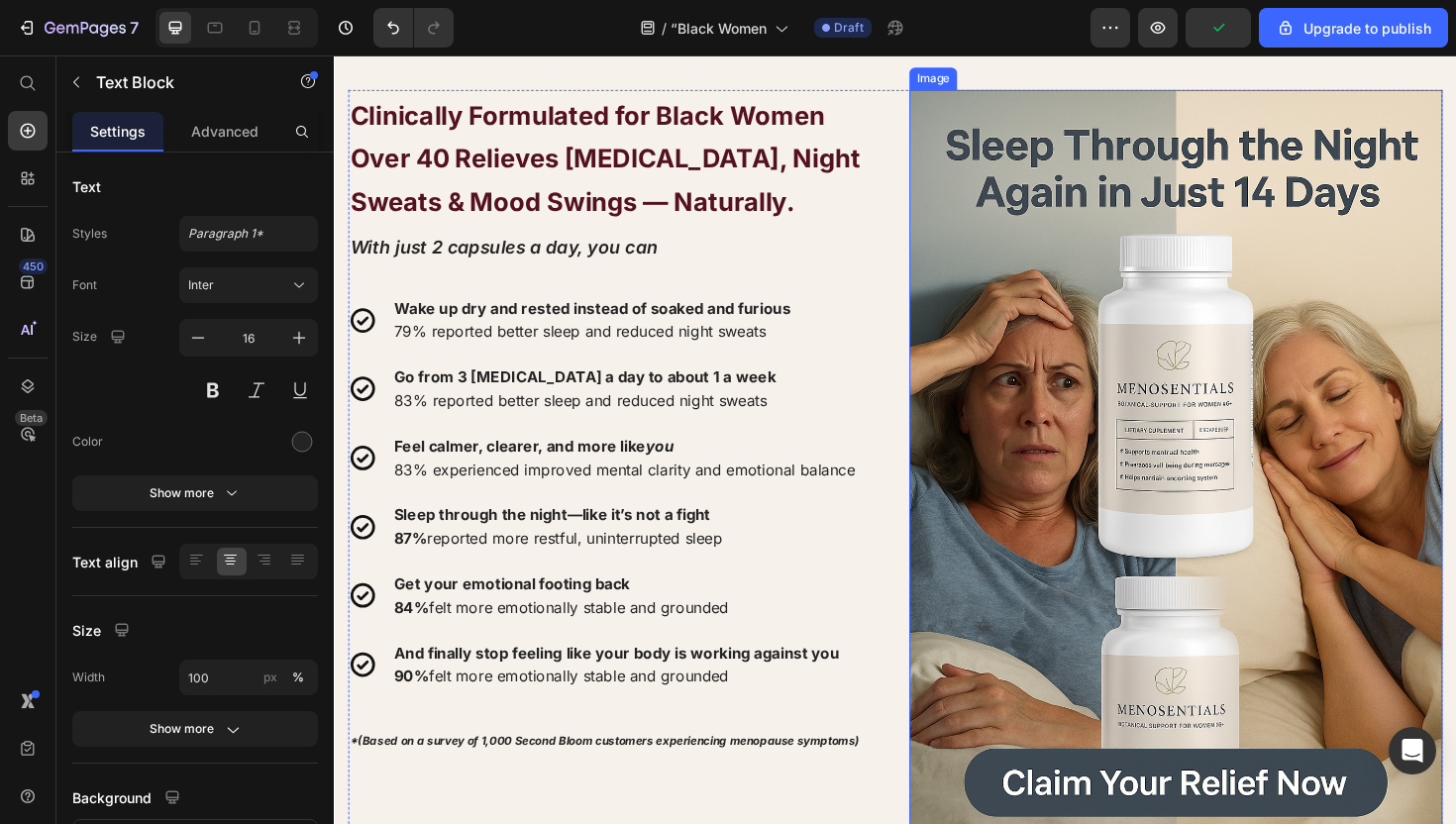 click at bounding box center [1225, 515] 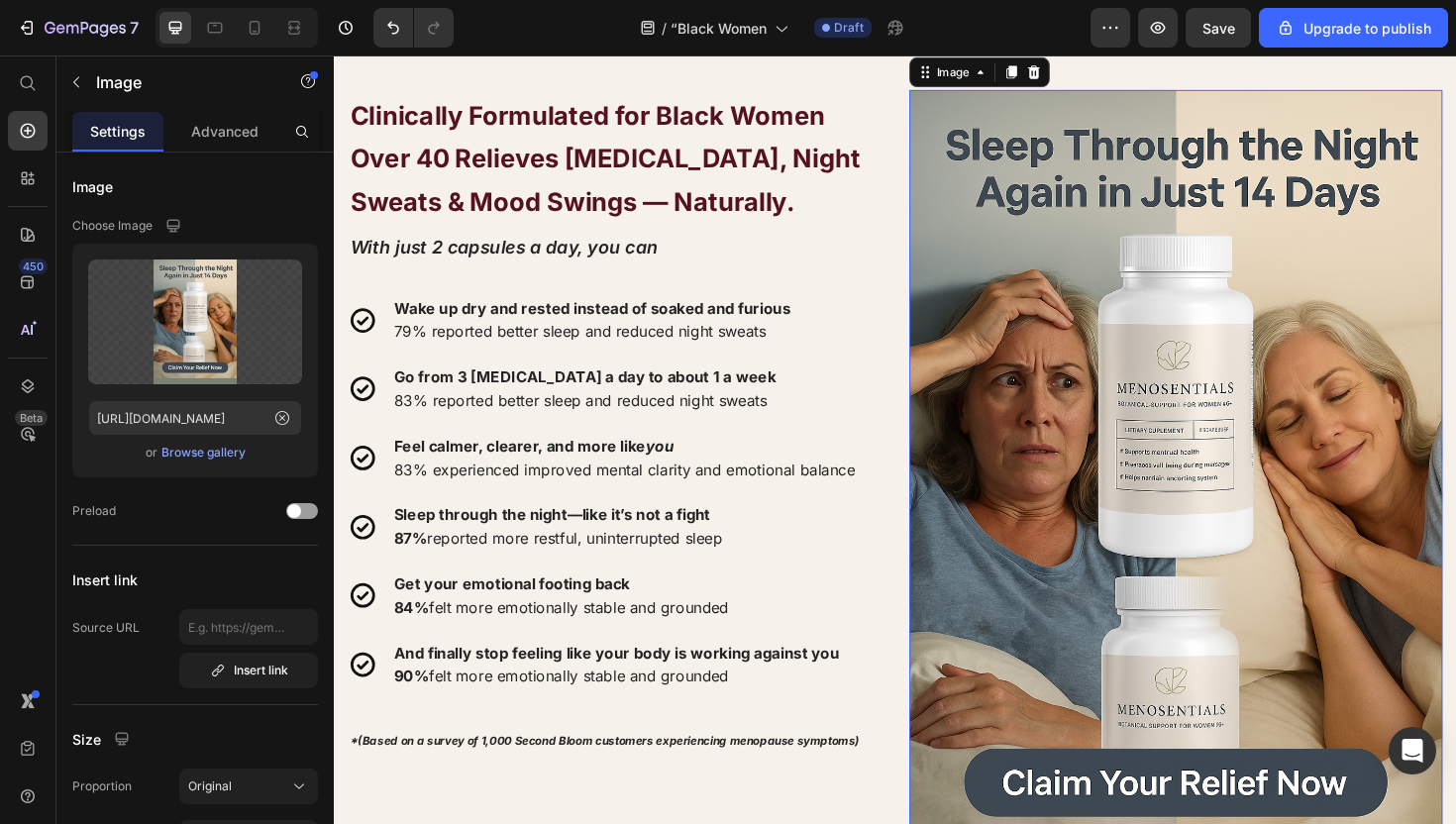 click at bounding box center [1225, 515] 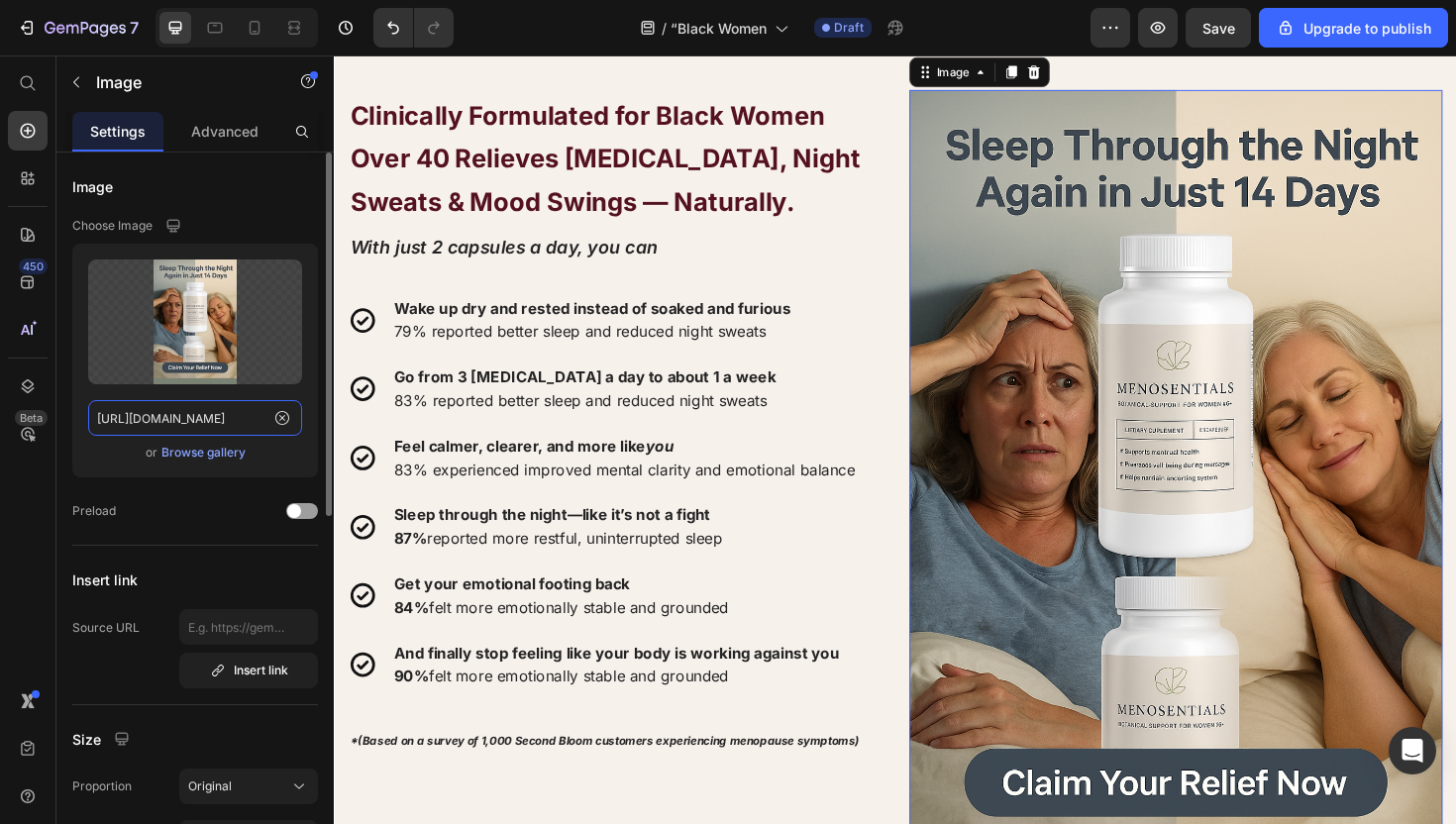 click on "[URL][DOMAIN_NAME]" 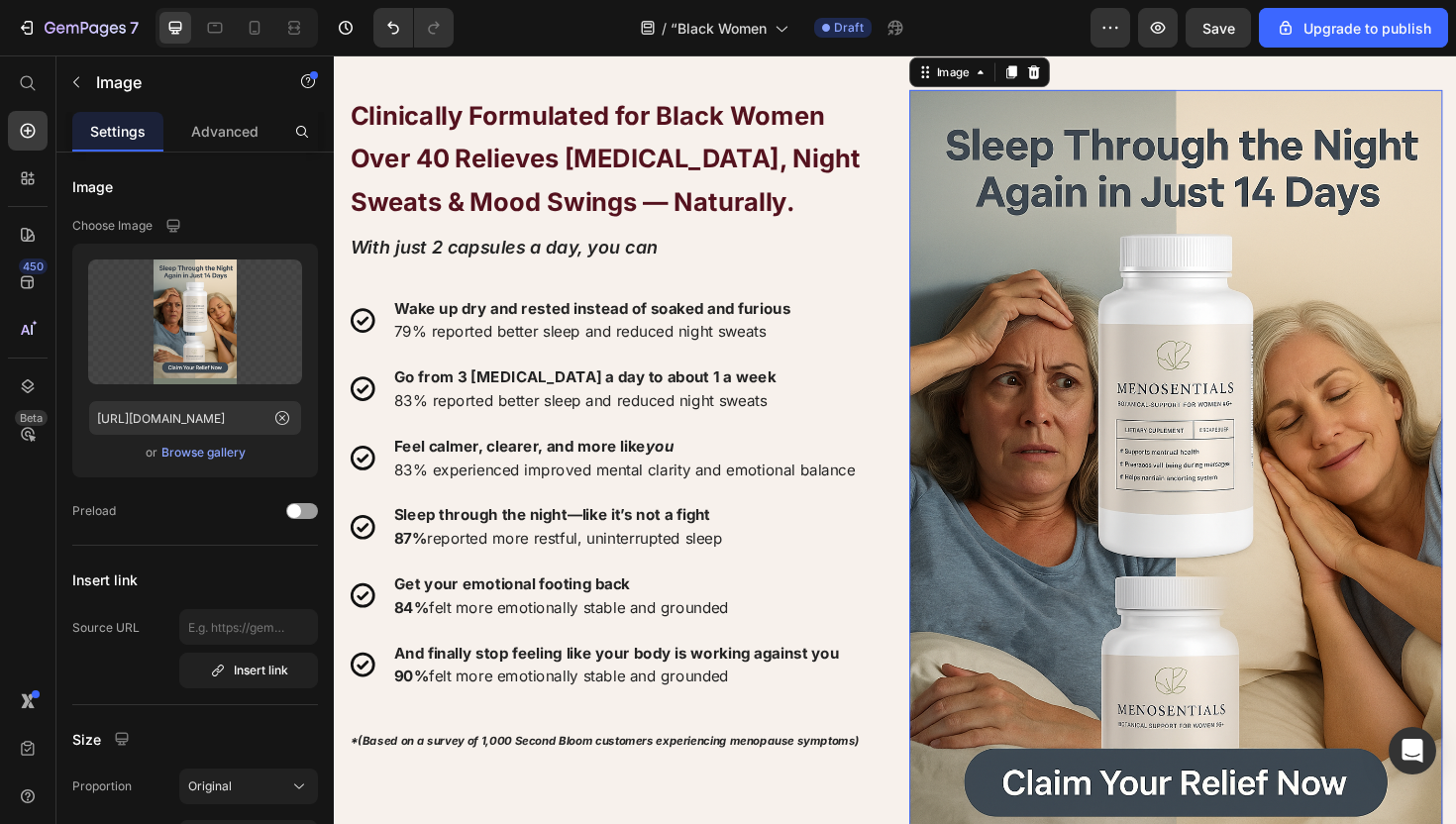 click at bounding box center [1225, 515] 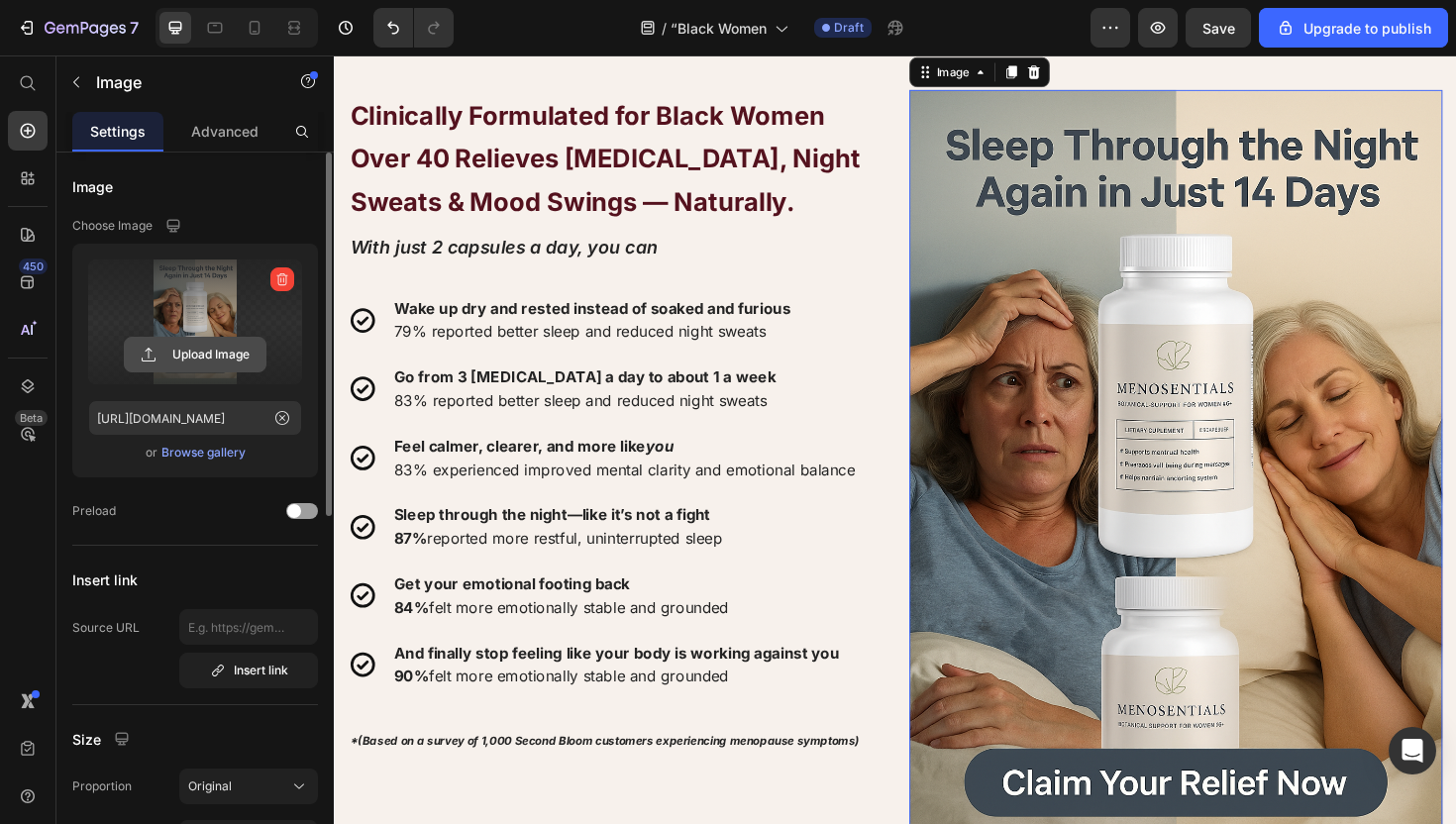 click 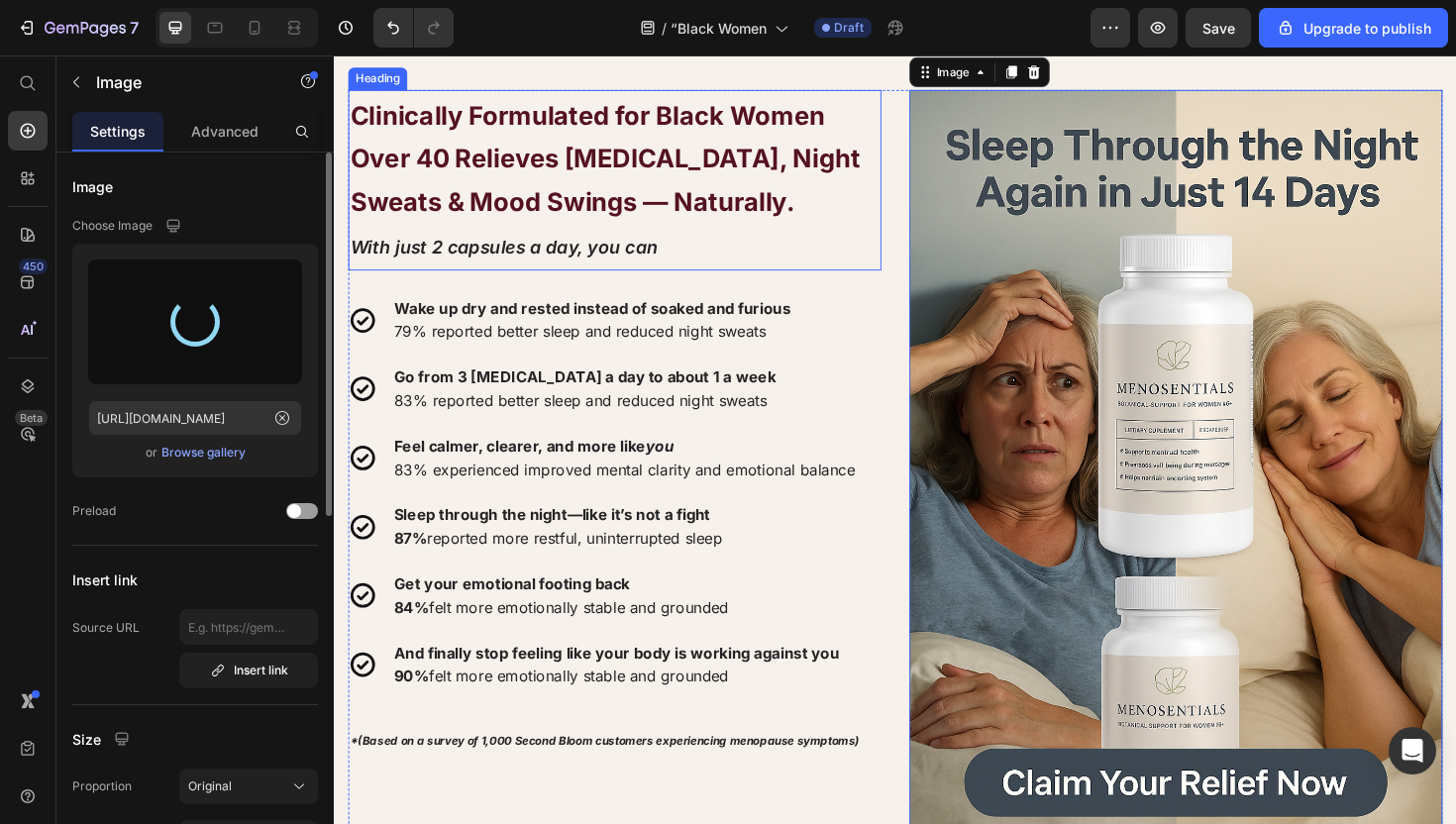 type on "[URL][DOMAIN_NAME]" 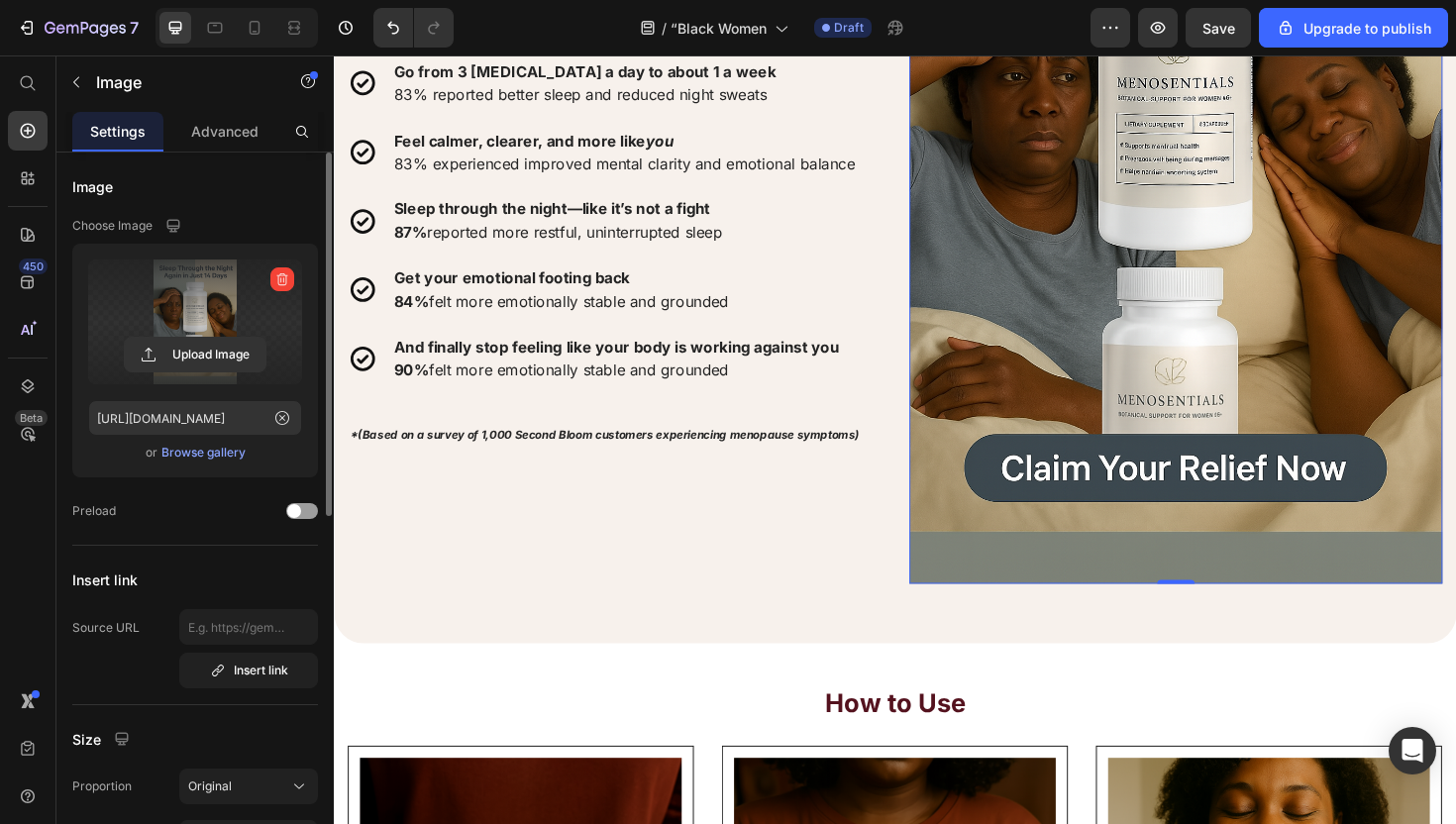 scroll, scrollTop: 8926, scrollLeft: 0, axis: vertical 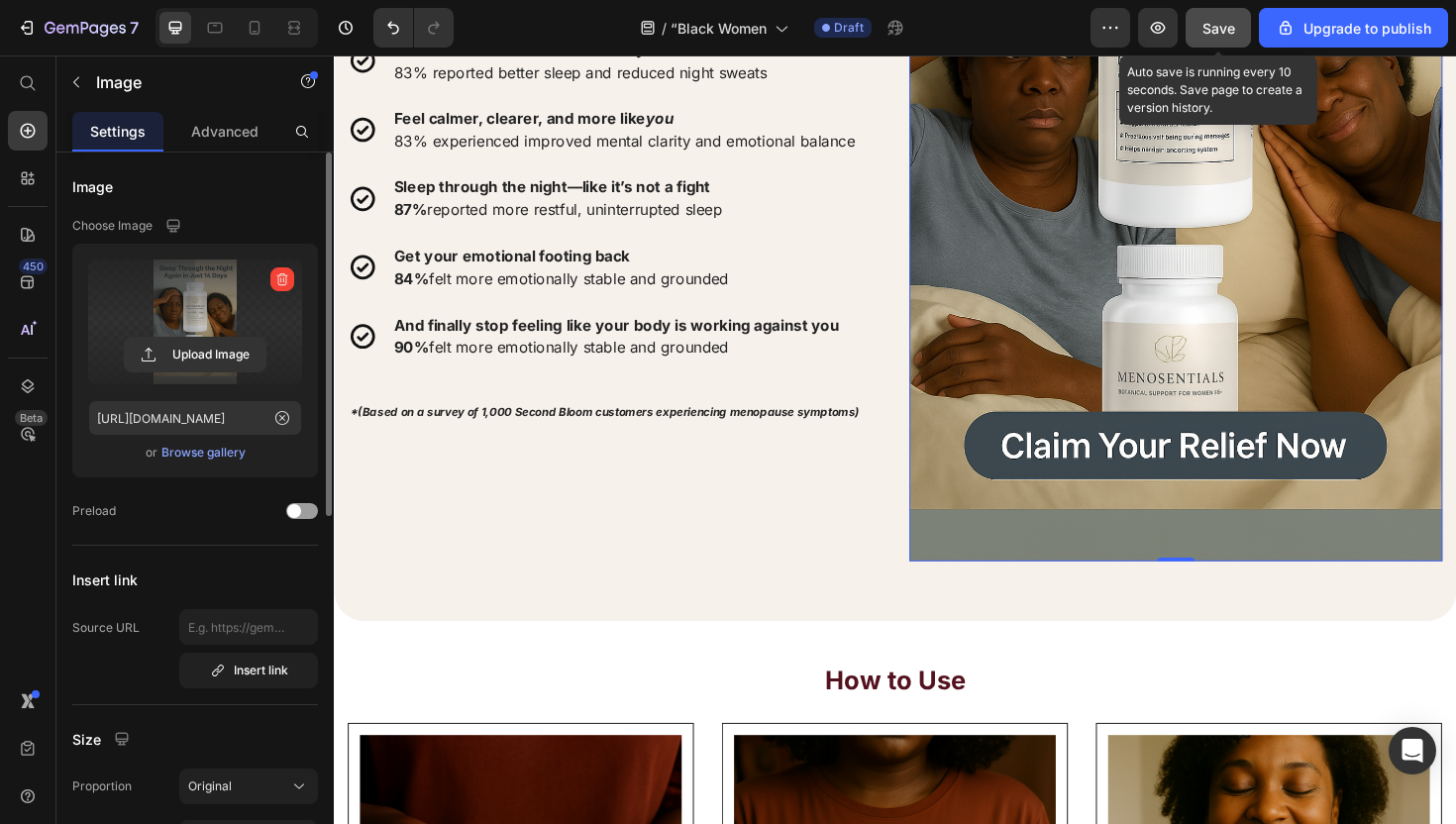 click on "Save" at bounding box center (1218, 28) 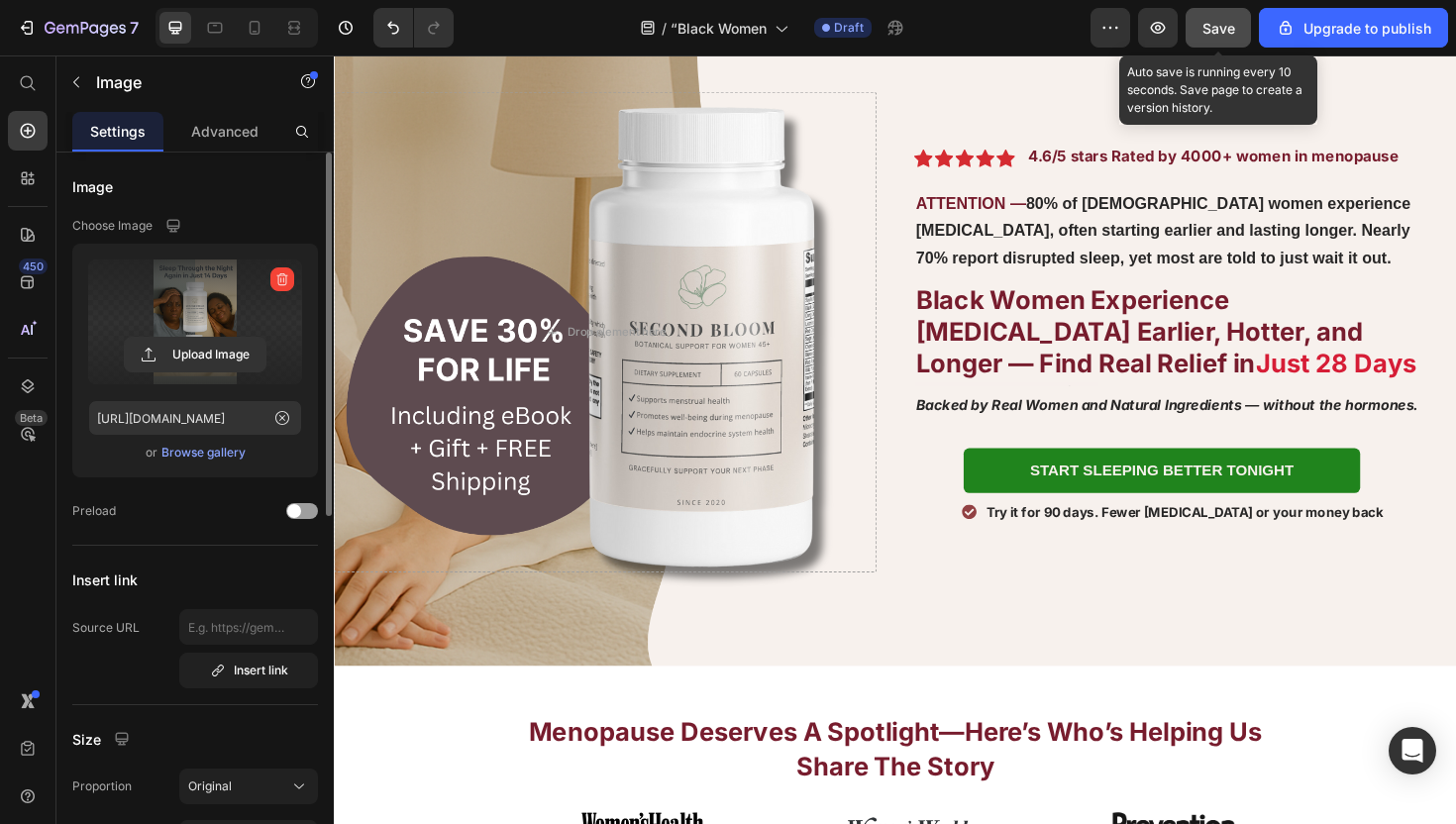 scroll, scrollTop: 0, scrollLeft: 0, axis: both 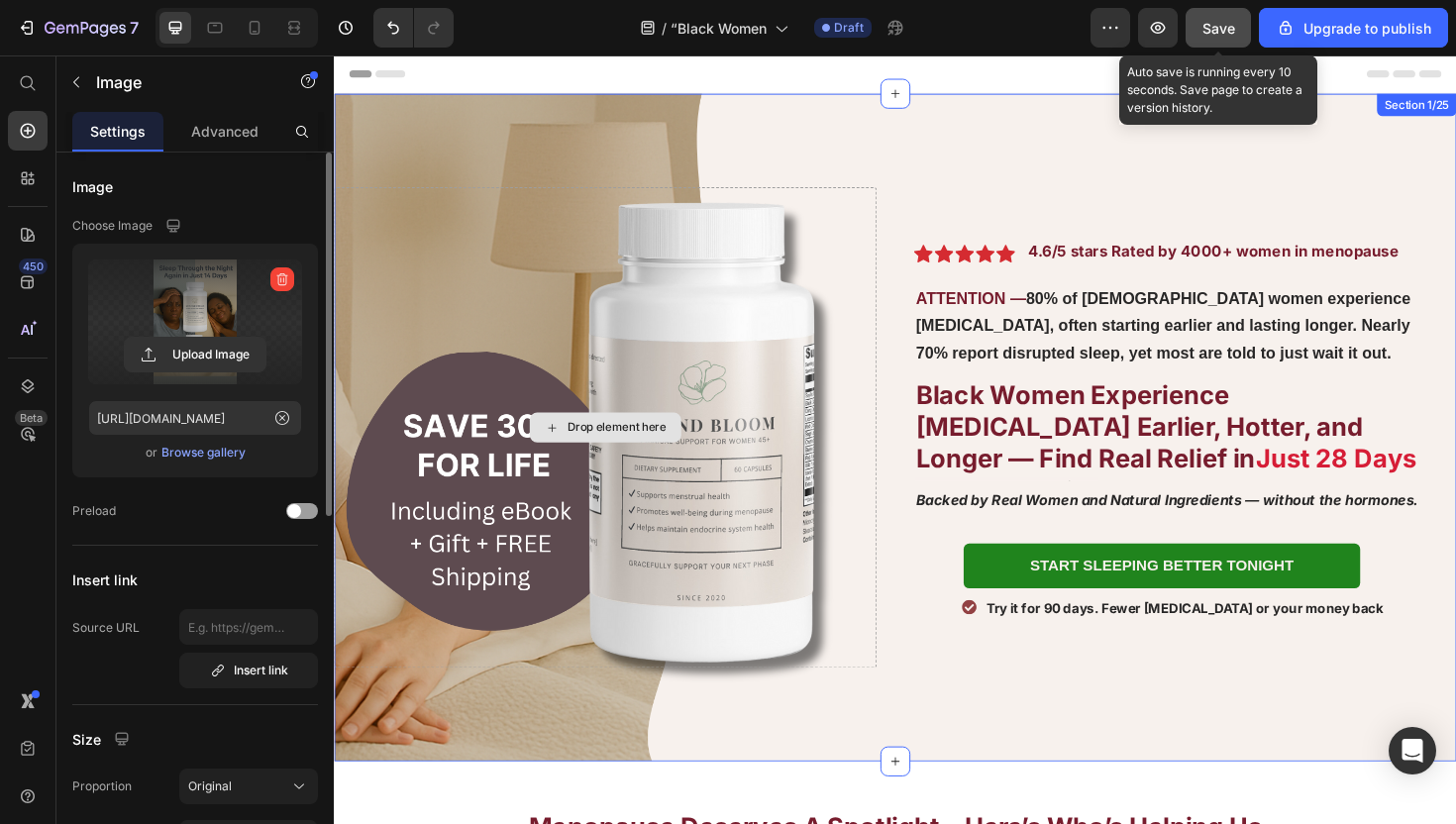 click on "Drop element here" at bounding box center [621, 450] 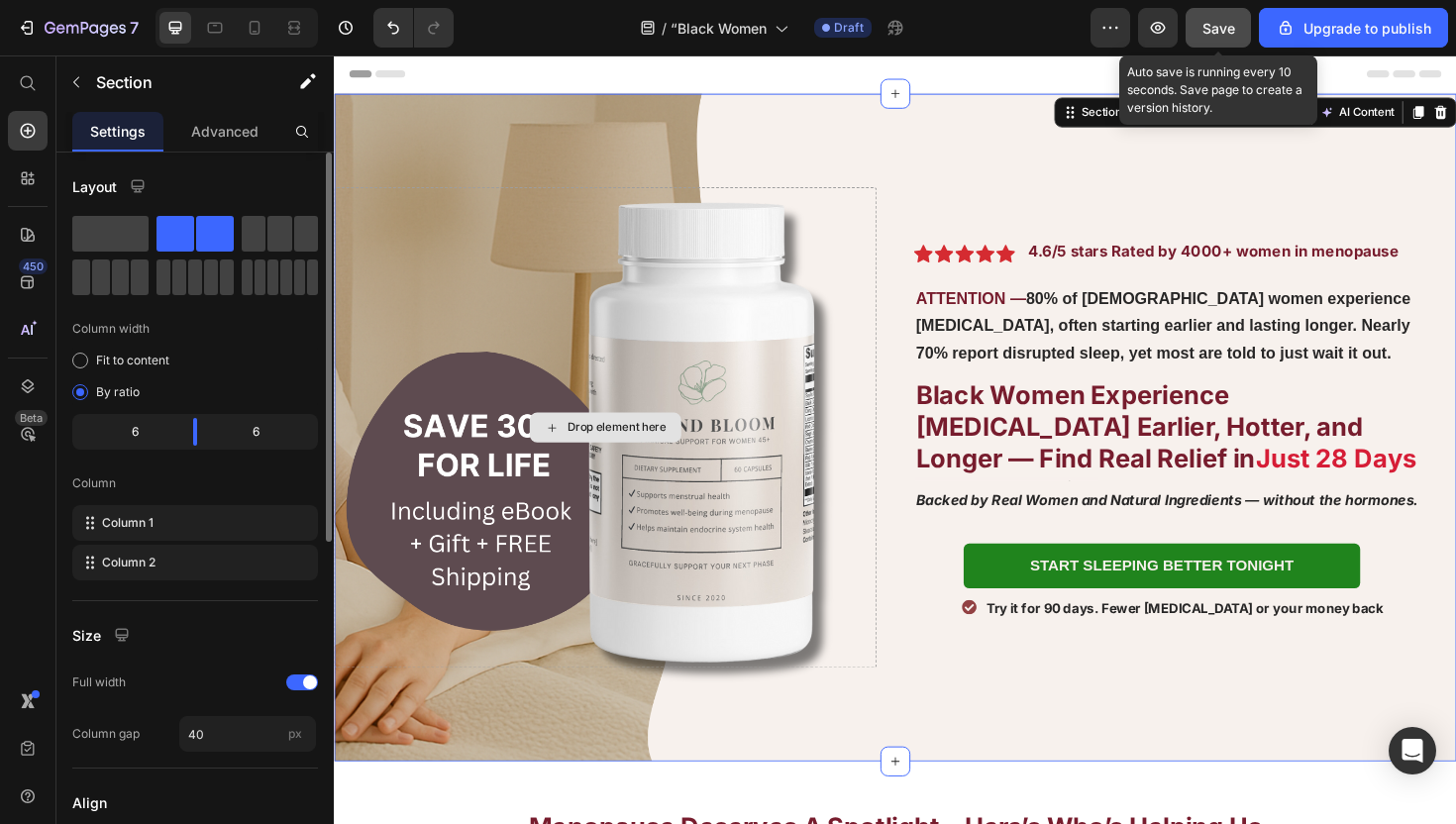 click on "Drop element here" at bounding box center (621, 450) 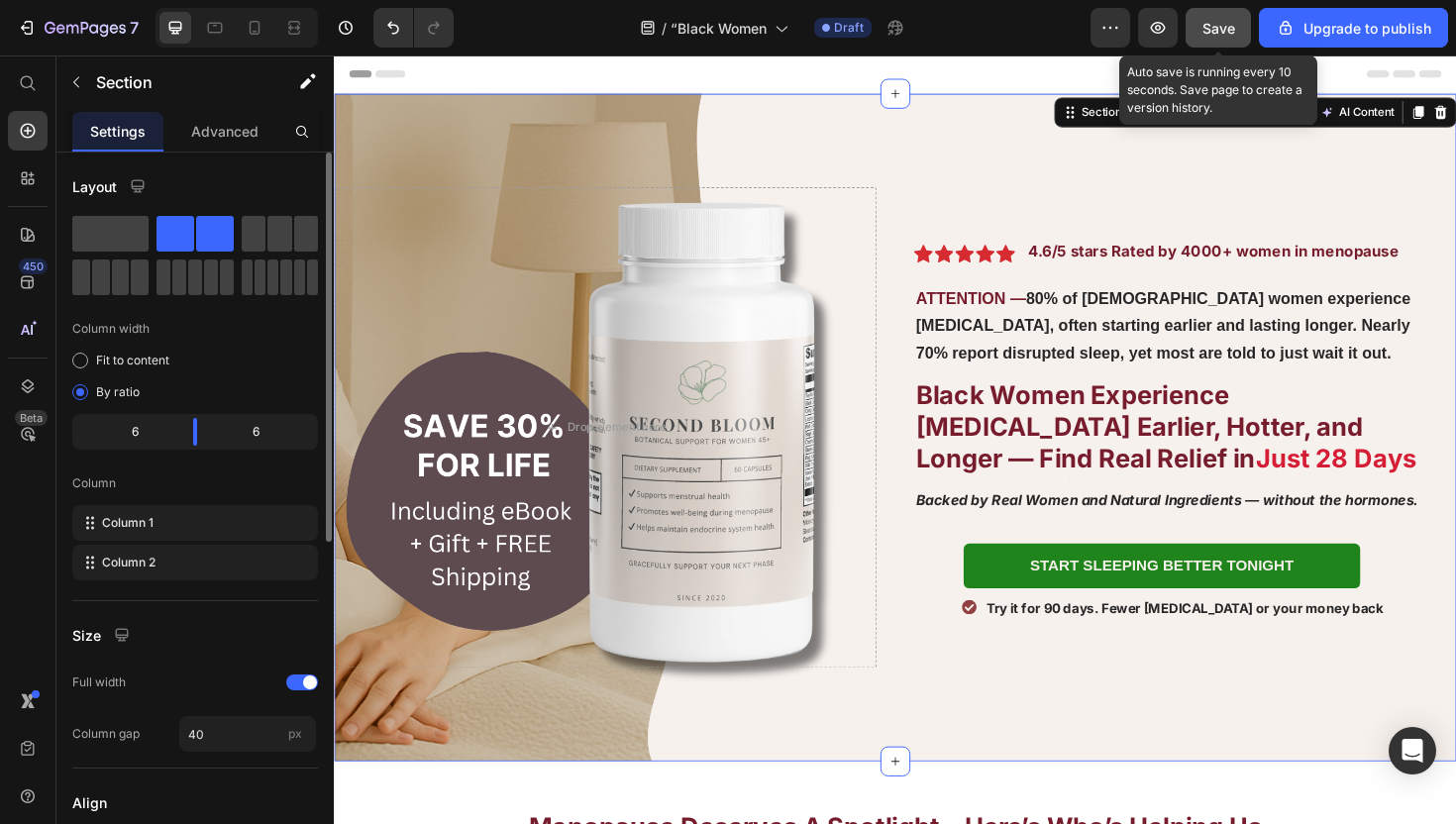 click on "Drop element here Image Icon Icon Icon Icon Icon Icon List 4.6/5 stars Rated by 4000+ women in menopause Text Block
ATTENTION  –  75%  of women get [MEDICAL_DATA],  2 in 3  lose sleep,  and most  are told to just wait it out. Item List Row ATTENTION —  80% of [DEMOGRAPHIC_DATA] women experience [MEDICAL_DATA], often starting earlier and lasting longer. Nearly 70% report disrupted sleep, yet most are told to just wait it out.  Text Block Black Women Experience [MEDICAL_DATA] Earlier, Hotter, and Longer — Find Real Relief in  Just 28 Days Heading Text Block Backed by Real Women and Natural Ingredients — without the hormones. Text Block
ATTENTION  –  75%  of women get [MEDICAL_DATA],  2 in 3  lose sleep,  and most  are told to just wait it out. Item List
ATTENTION  –  75%  of women get [MEDICAL_DATA],  2 in 3  lose sleep,  and most  are told to just wait it out. Item List
ATTENTION  –  75%  of women get [MEDICAL_DATA],  2 in 3  lose sleep,   –" at bounding box center [928, 450] 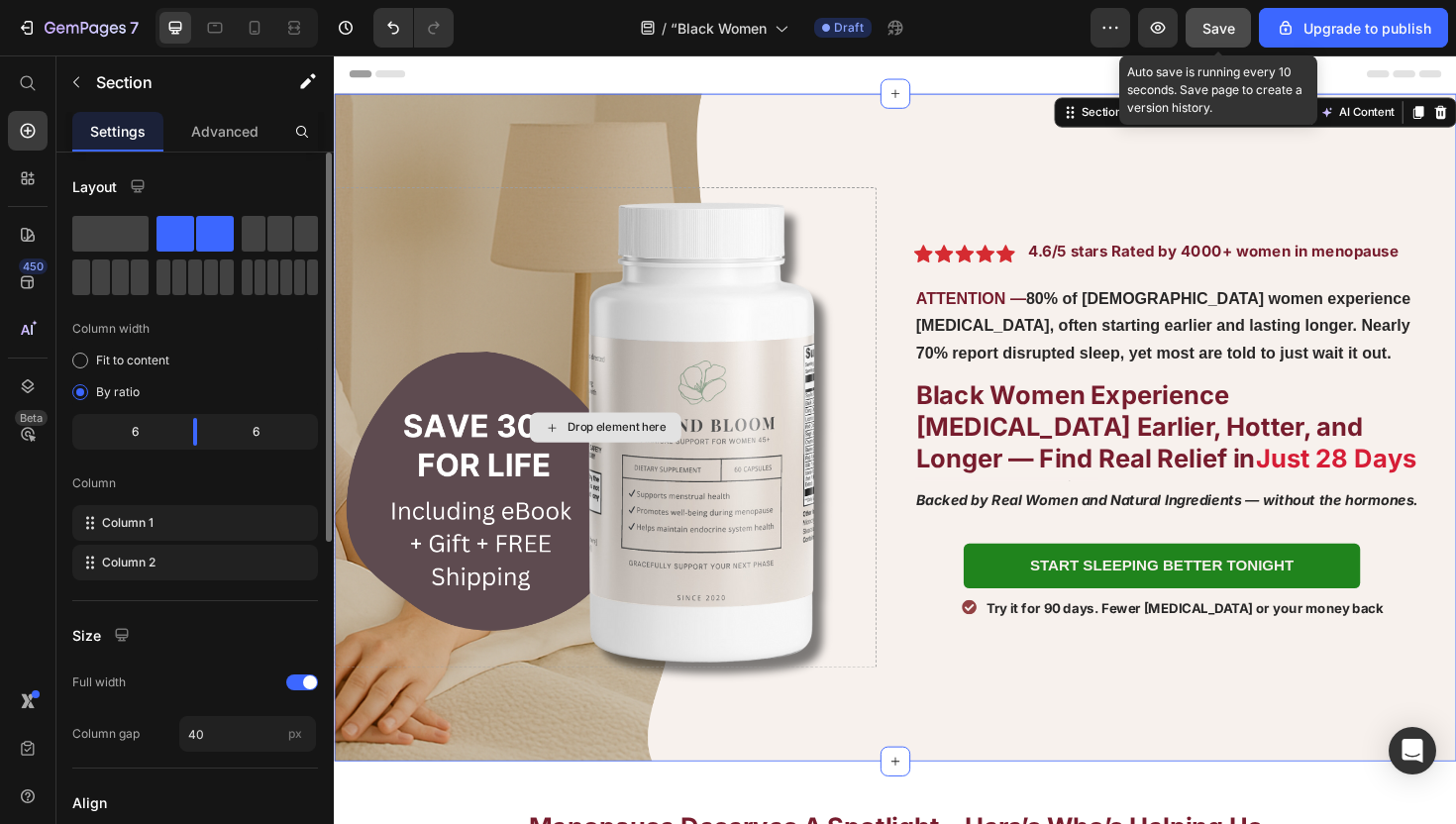 click on "Drop element here" at bounding box center (621, 450) 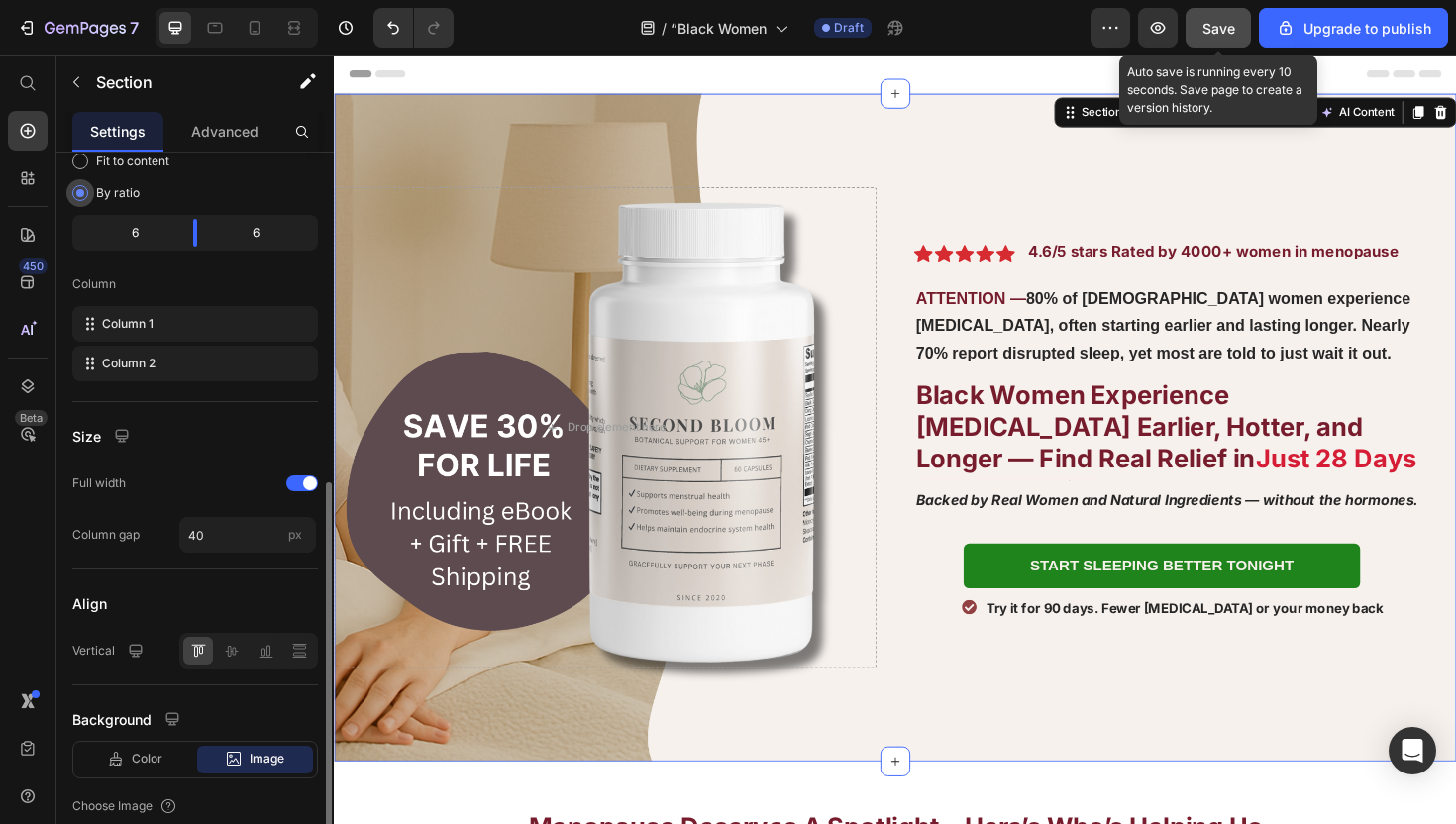 scroll, scrollTop: 632, scrollLeft: 0, axis: vertical 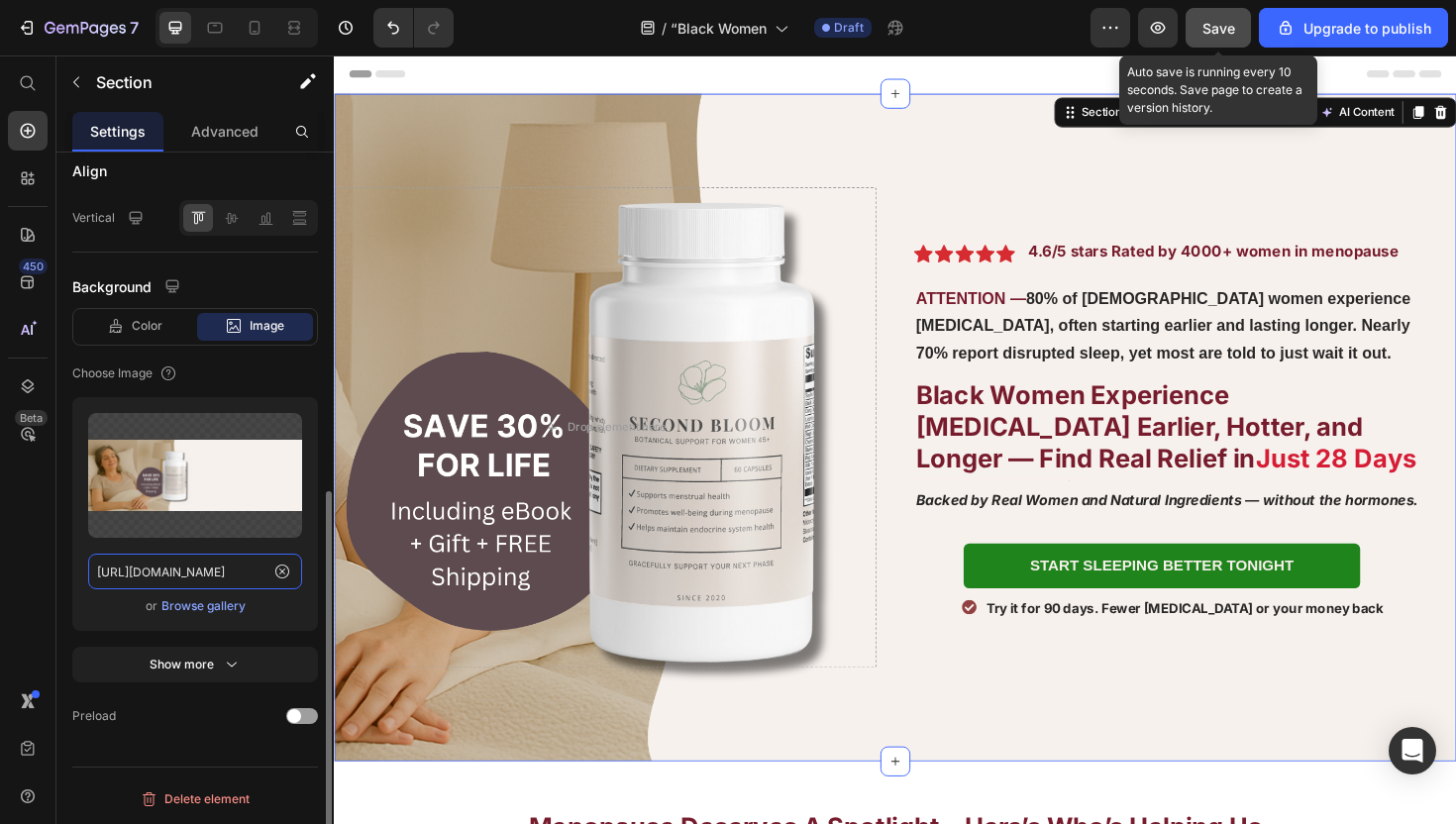 click on "[URL][DOMAIN_NAME]" 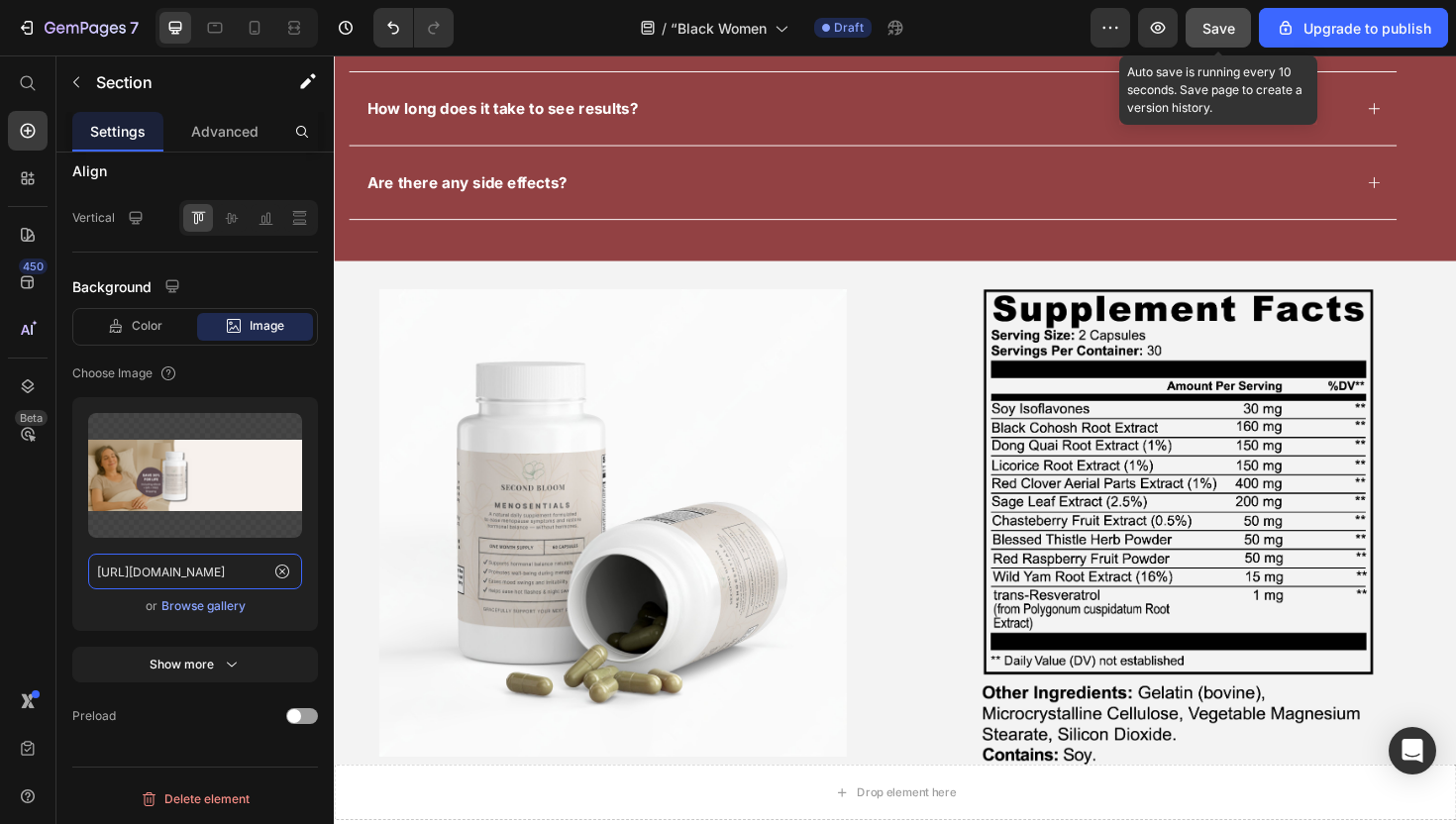 scroll, scrollTop: 13536, scrollLeft: 0, axis: vertical 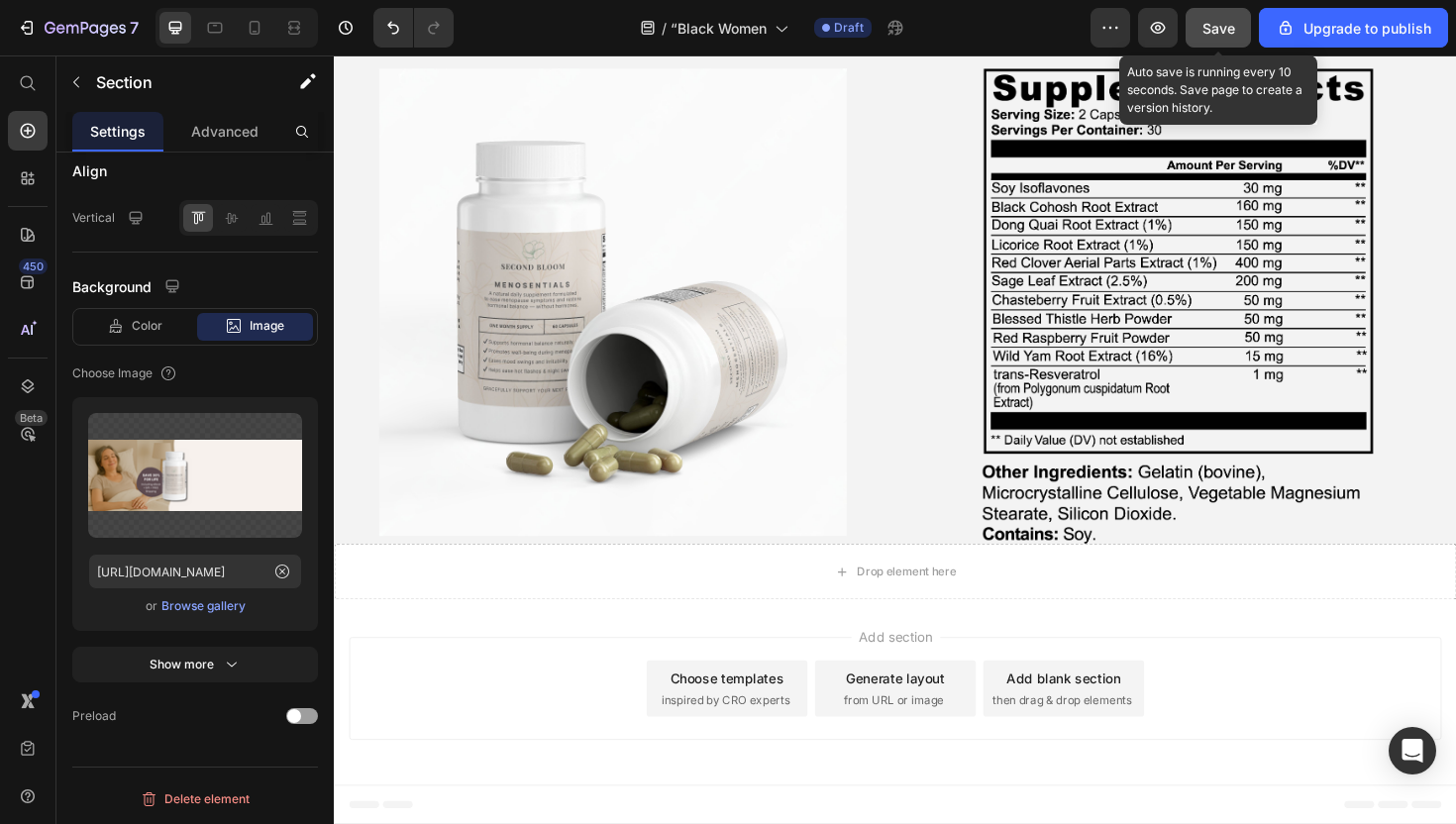click on "Preview  Save  Auto save is running every 10 seconds. Save page to create a version history. Upgrade to publish" at bounding box center [1269, 28] 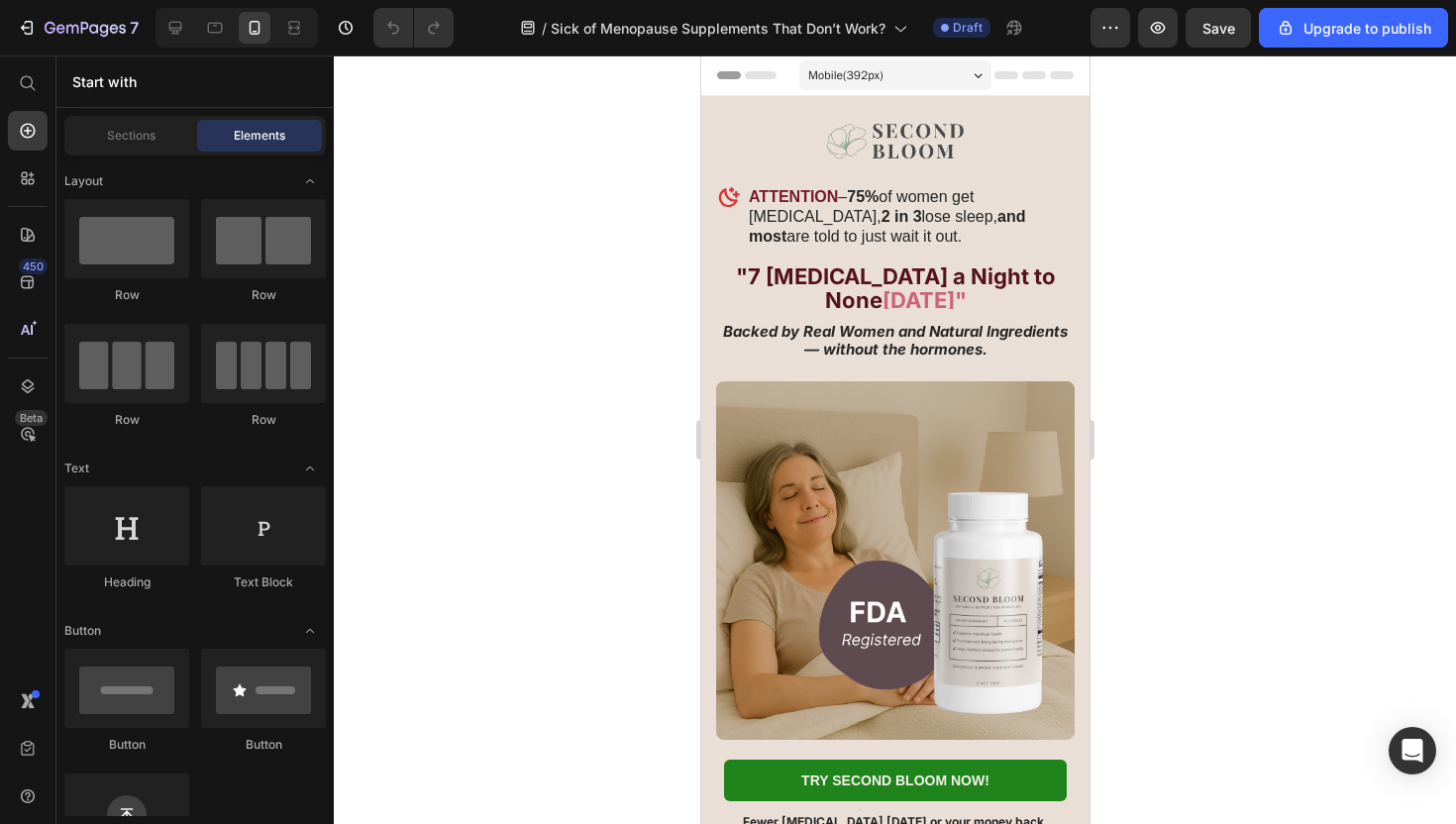 scroll, scrollTop: 0, scrollLeft: 0, axis: both 